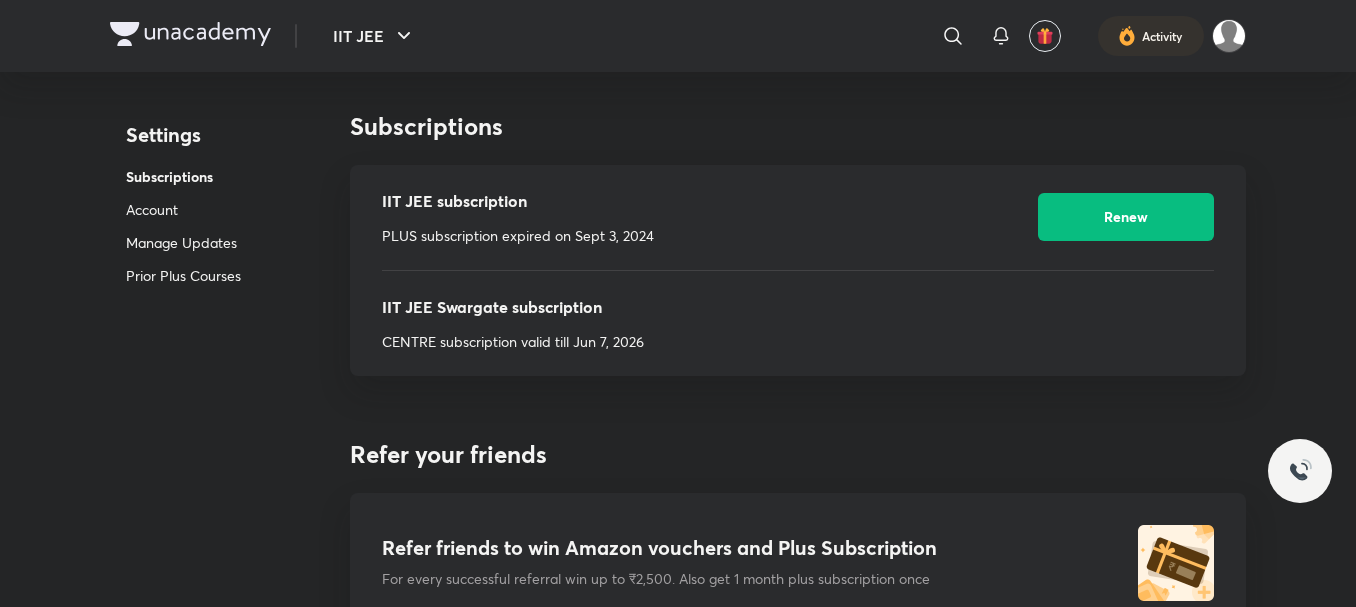 scroll, scrollTop: 0, scrollLeft: 0, axis: both 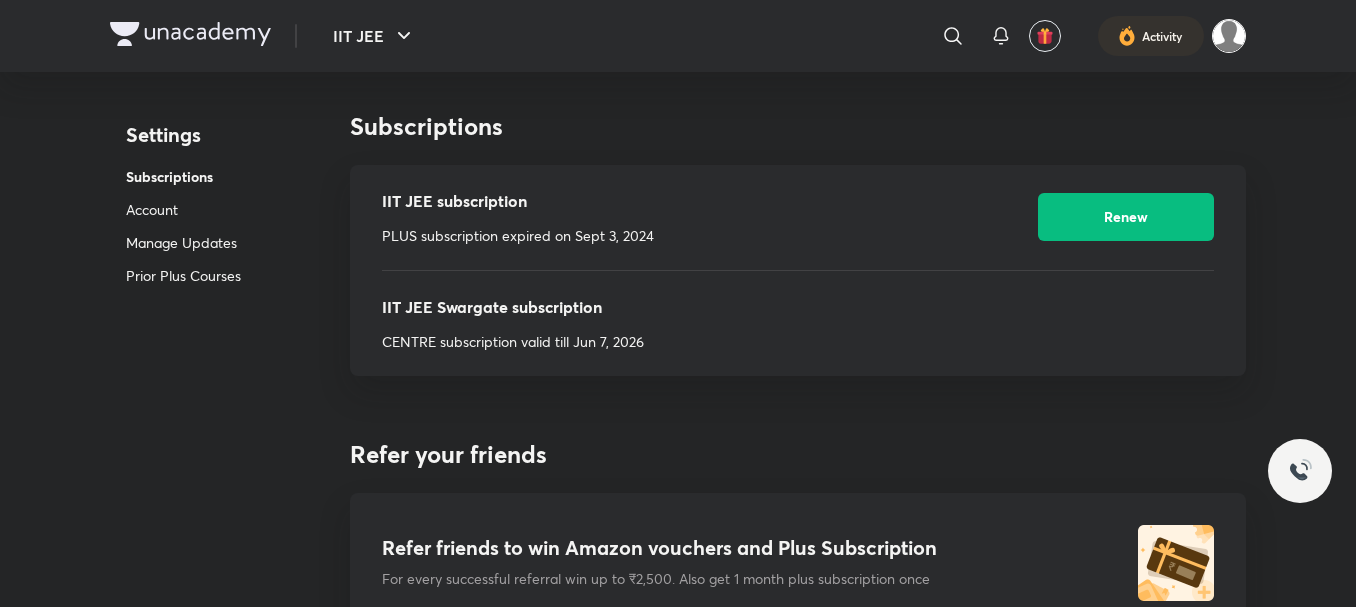 click at bounding box center [1229, 36] 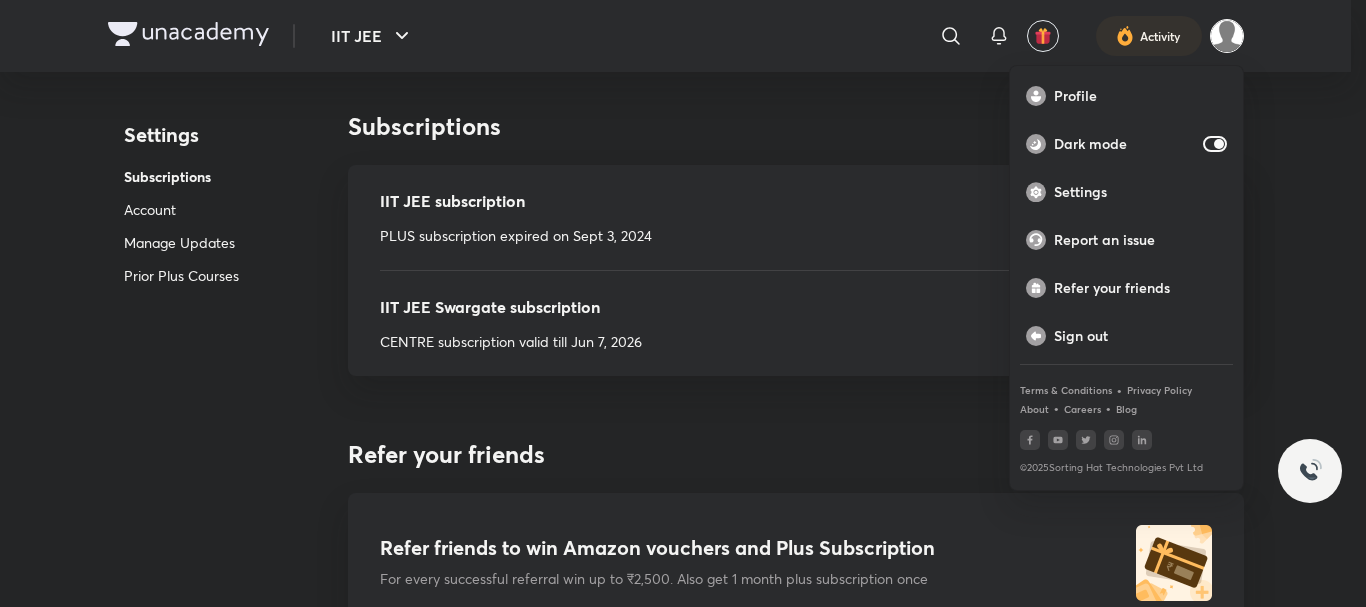 drag, startPoint x: 637, startPoint y: 44, endPoint x: 612, endPoint y: 35, distance: 26.57066 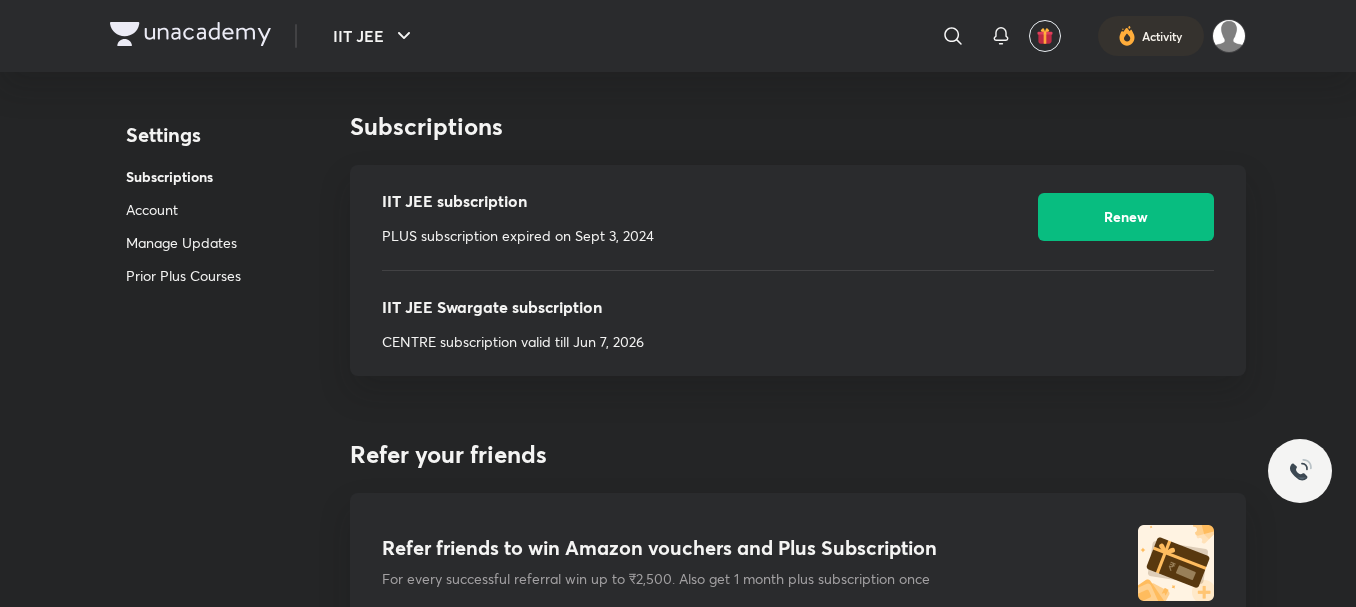 click on "Subscriptions IIT JEE subscription PLUS subscription expired on Sept 3, 2024 Renew IIT JEE Swargate subscription CENTRE subscription valid till Jun 7, 2026" at bounding box center (798, 244) 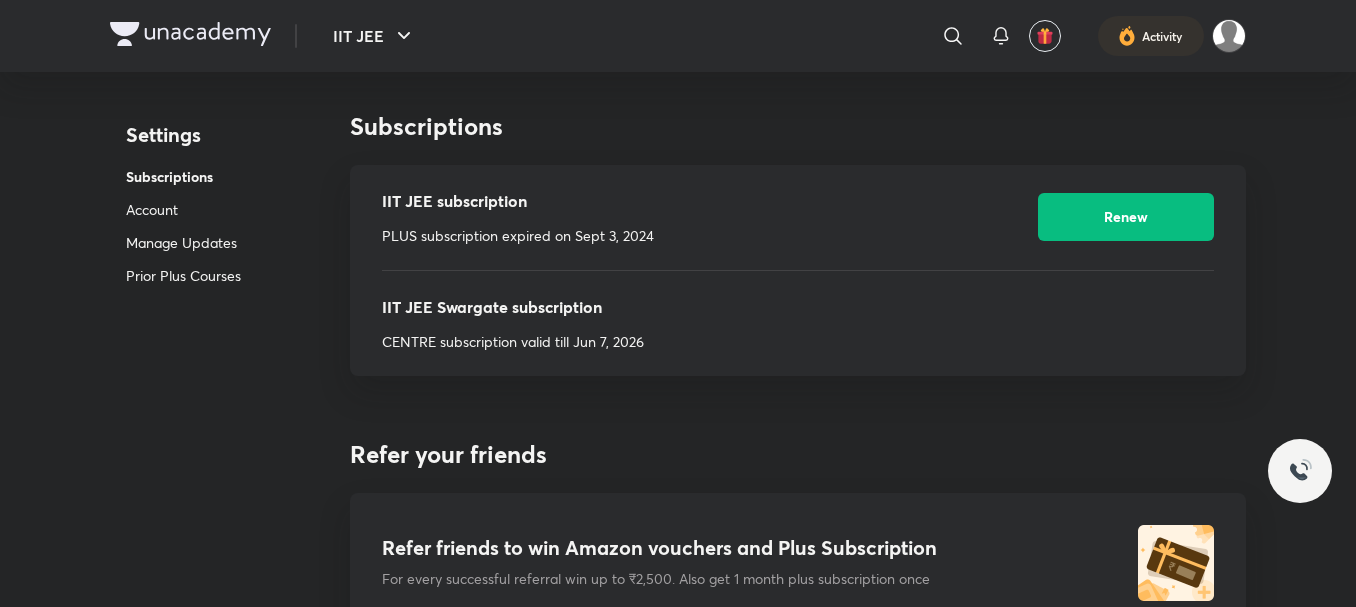 click on "Account" at bounding box center [183, 209] 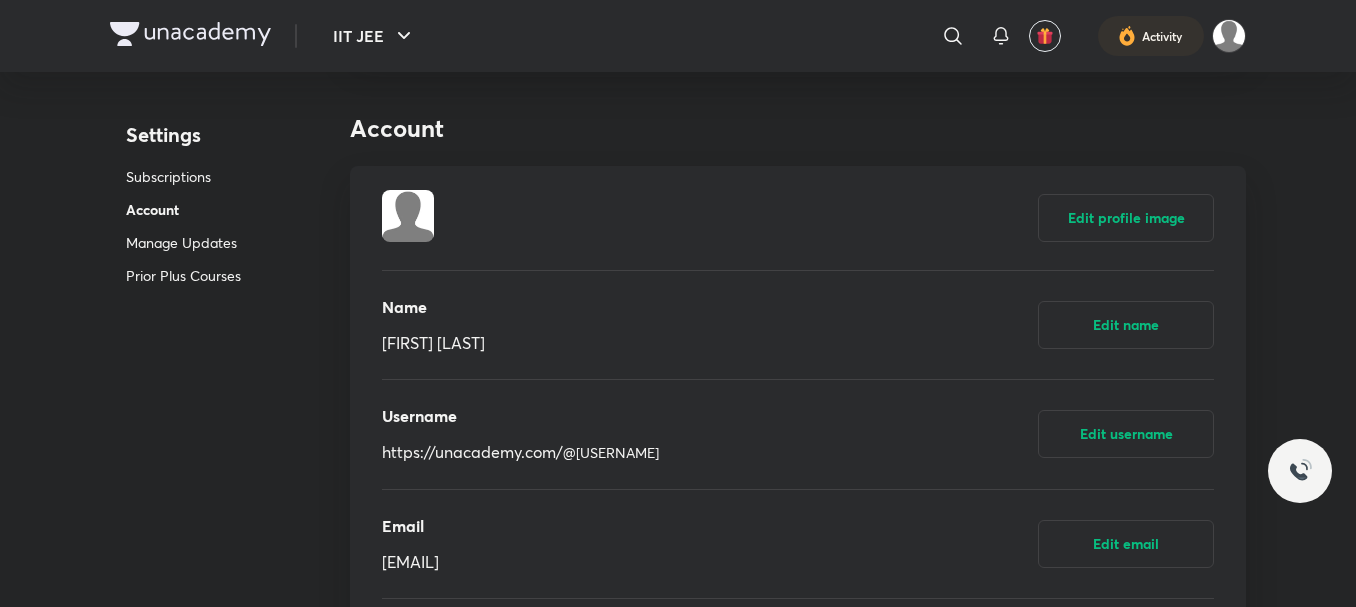 scroll, scrollTop: 689, scrollLeft: 0, axis: vertical 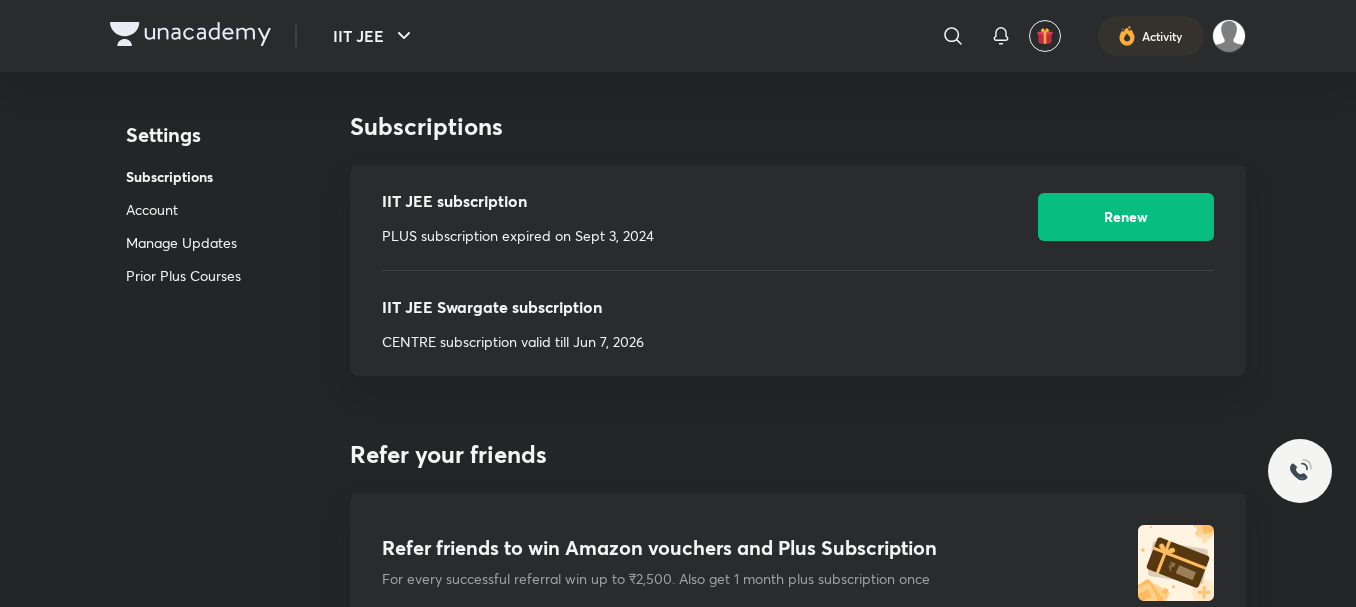 click on "PLUS subscription expired on Sept 3, 2024" at bounding box center [518, 235] 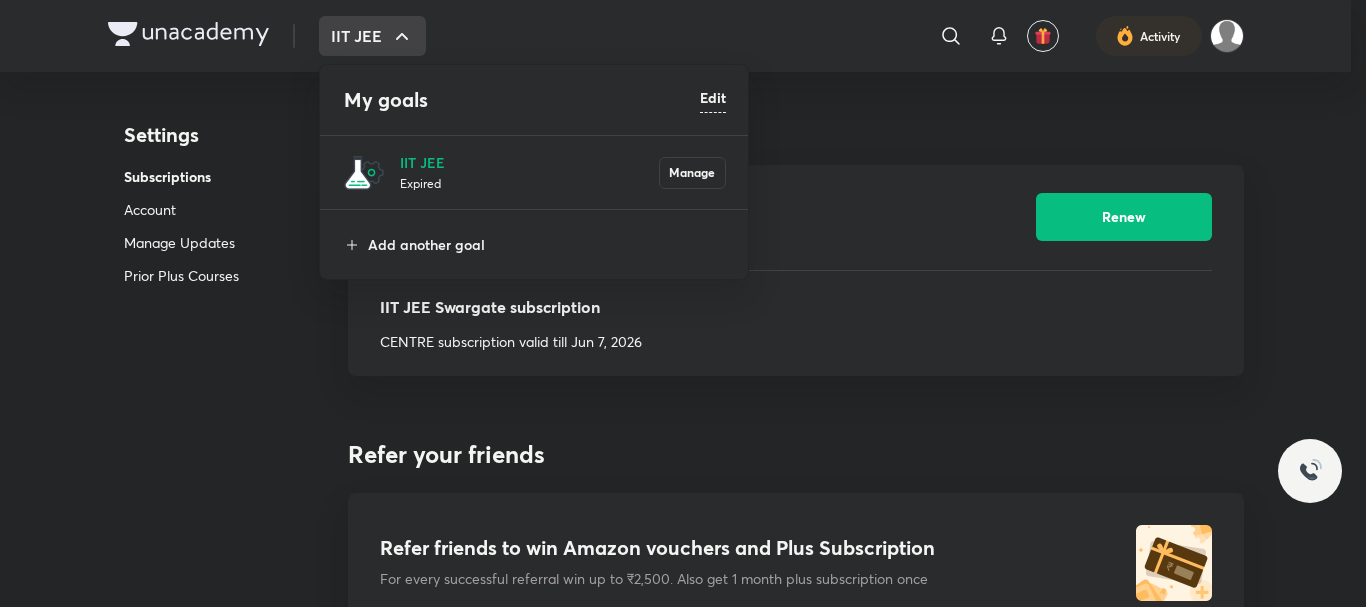 click at bounding box center [683, 303] 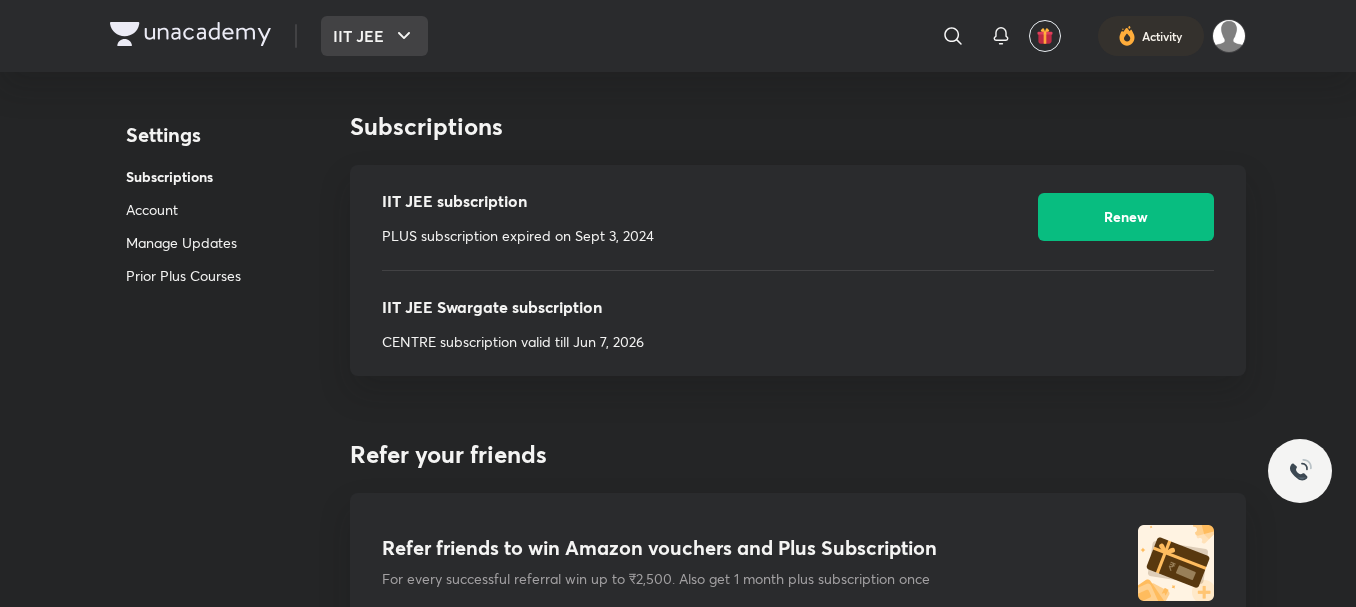 click on "IIT JEE" at bounding box center (374, 36) 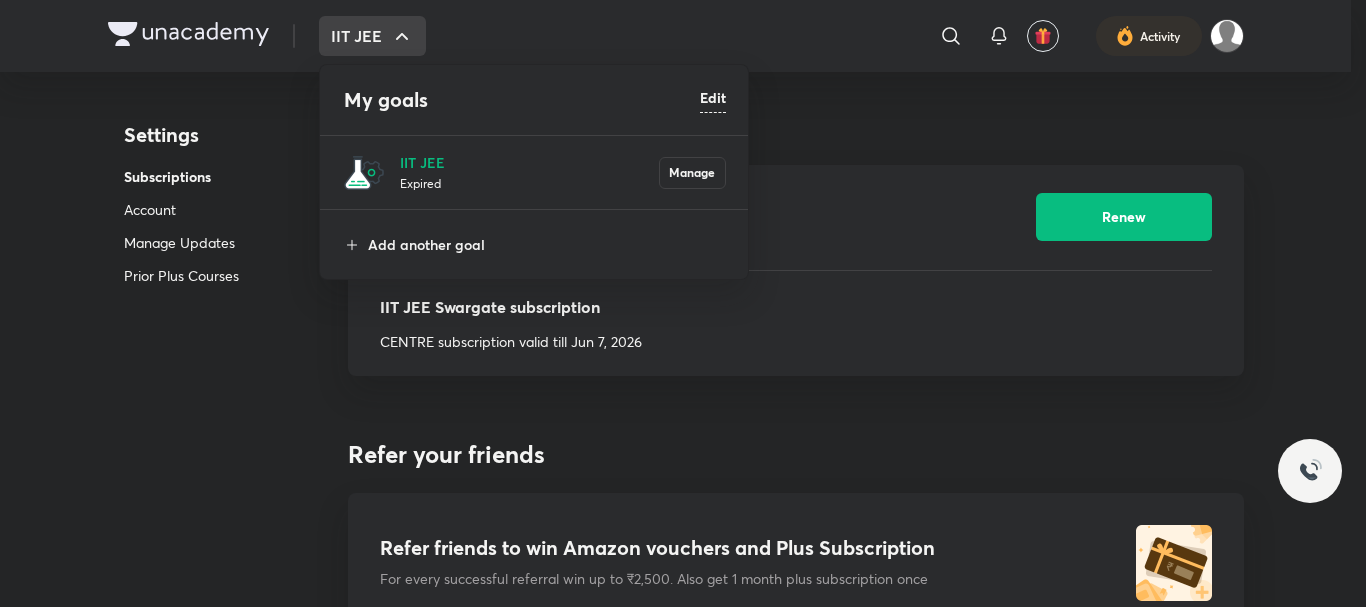 click on "Expired" at bounding box center [529, 183] 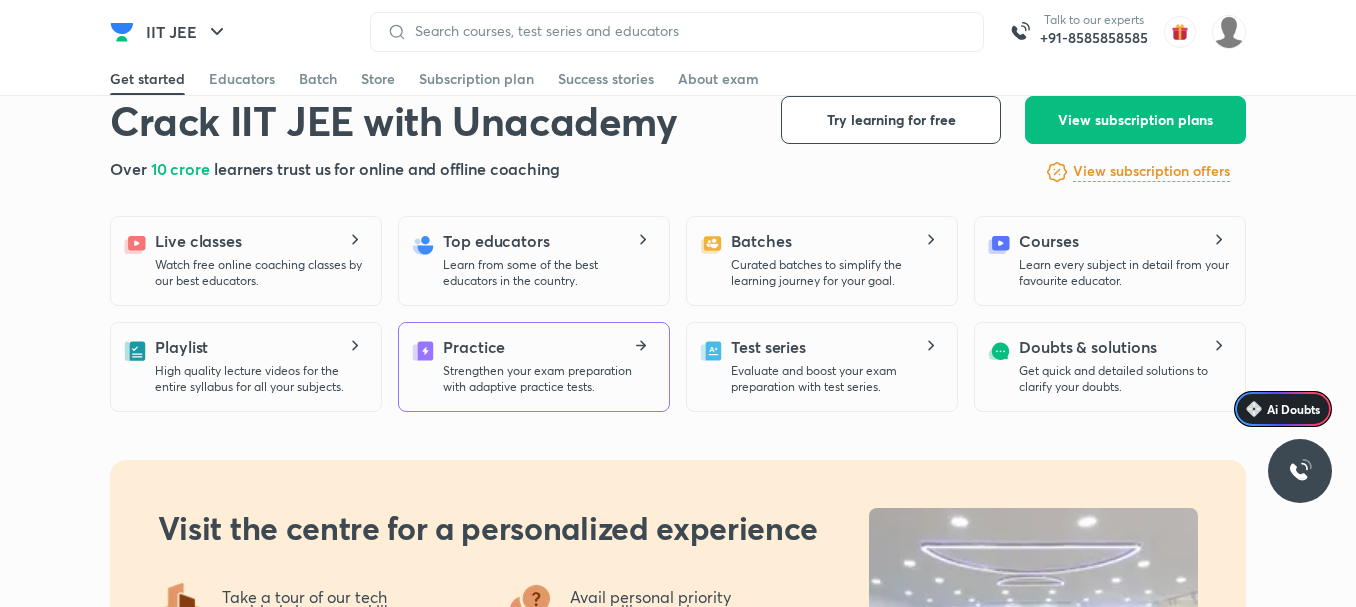scroll, scrollTop: 500, scrollLeft: 0, axis: vertical 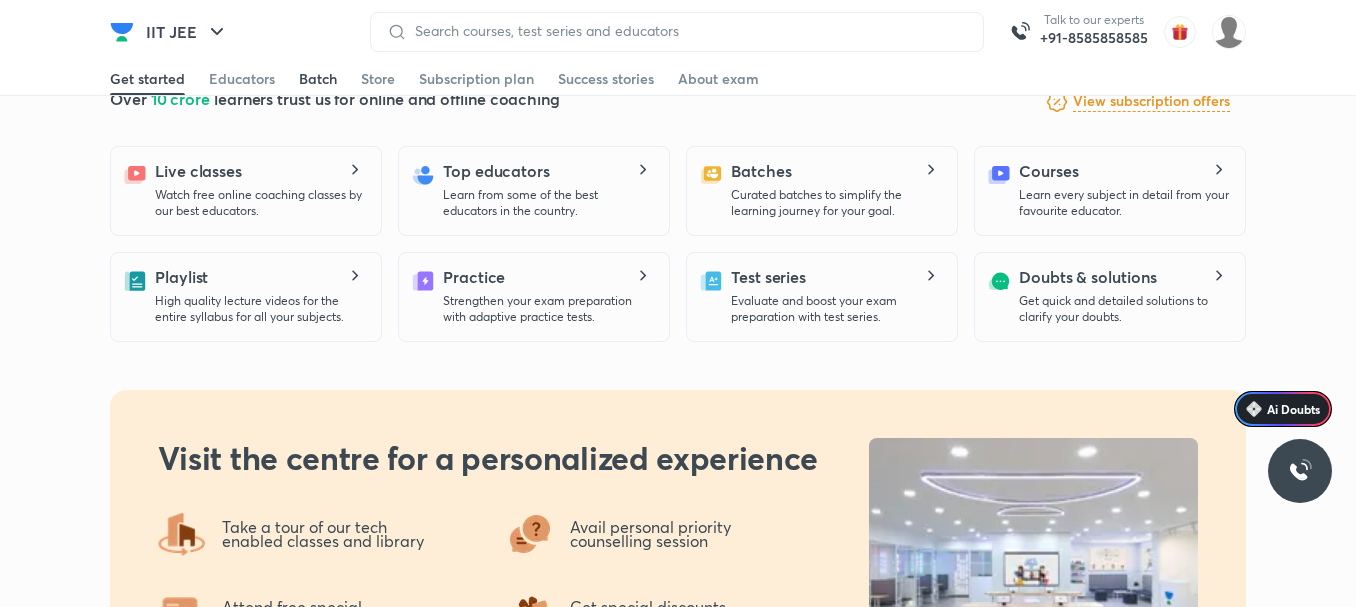 click on "Get started Educators Batch Store Subscription plan Success stories About exam" at bounding box center [678, 79] 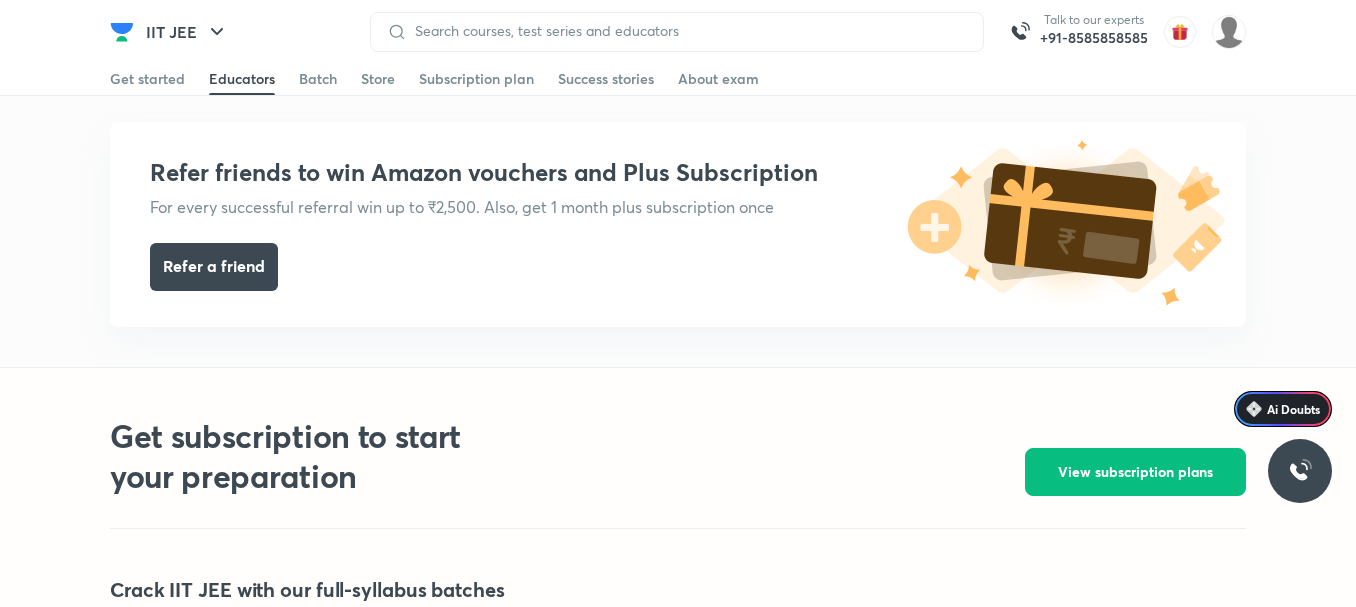 scroll, scrollTop: 4475, scrollLeft: 0, axis: vertical 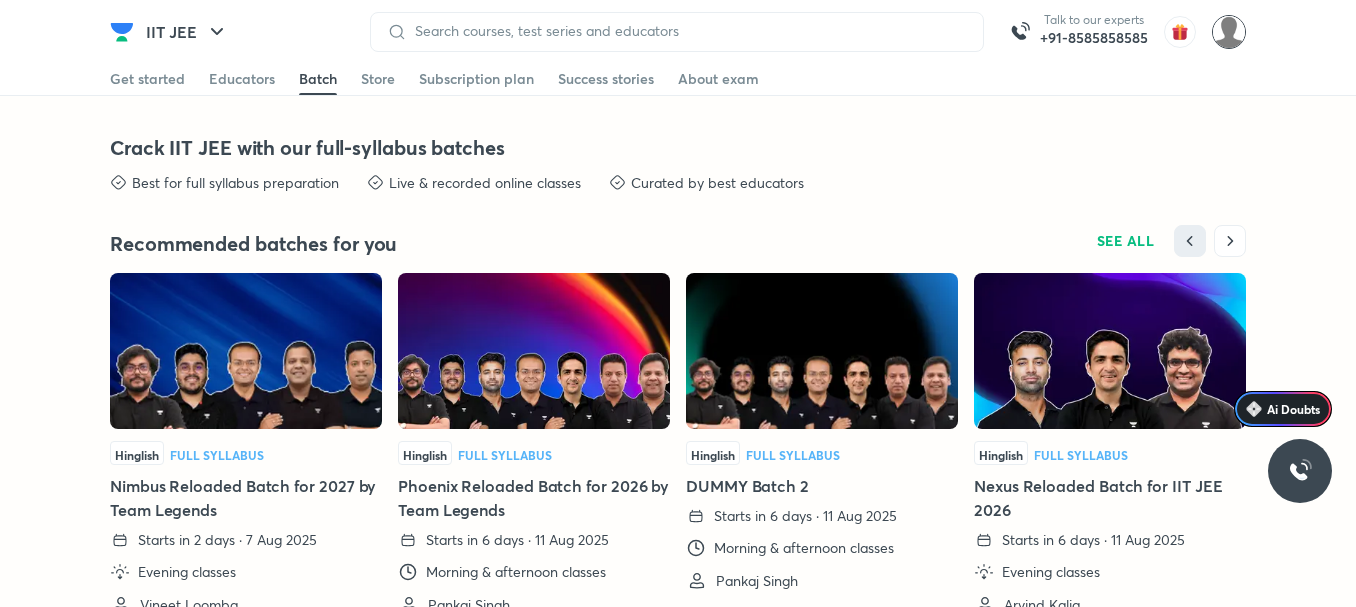 click at bounding box center [1229, 32] 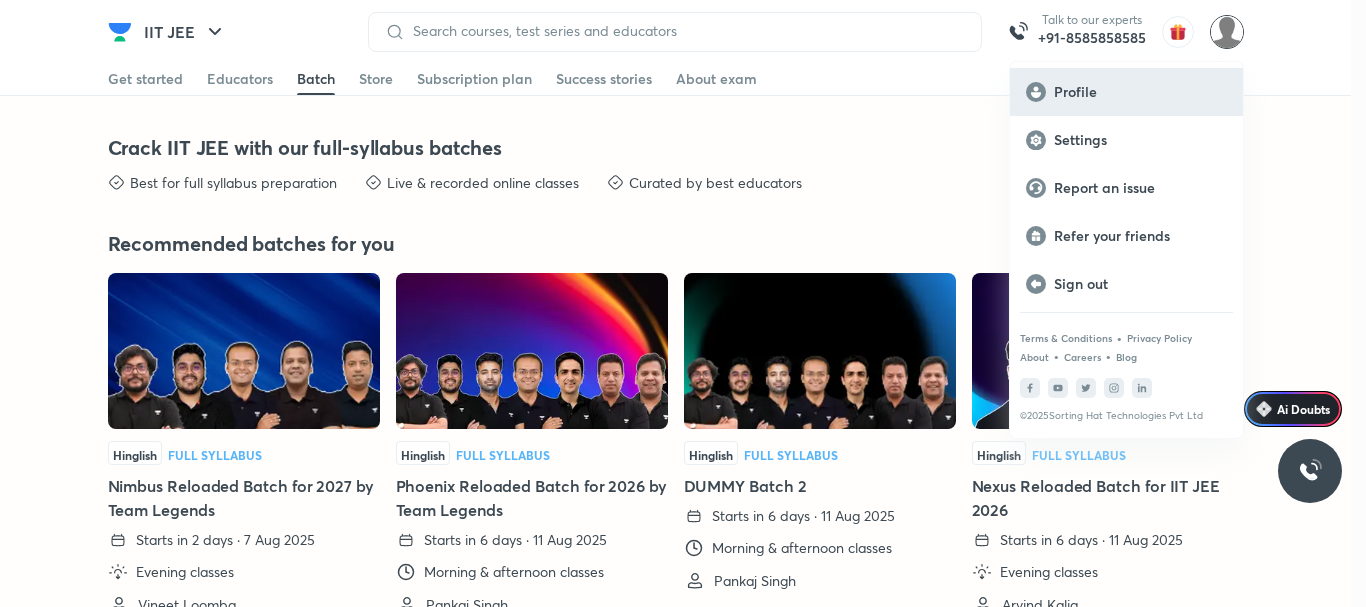drag, startPoint x: 1110, startPoint y: 86, endPoint x: 1094, endPoint y: 87, distance: 16.03122 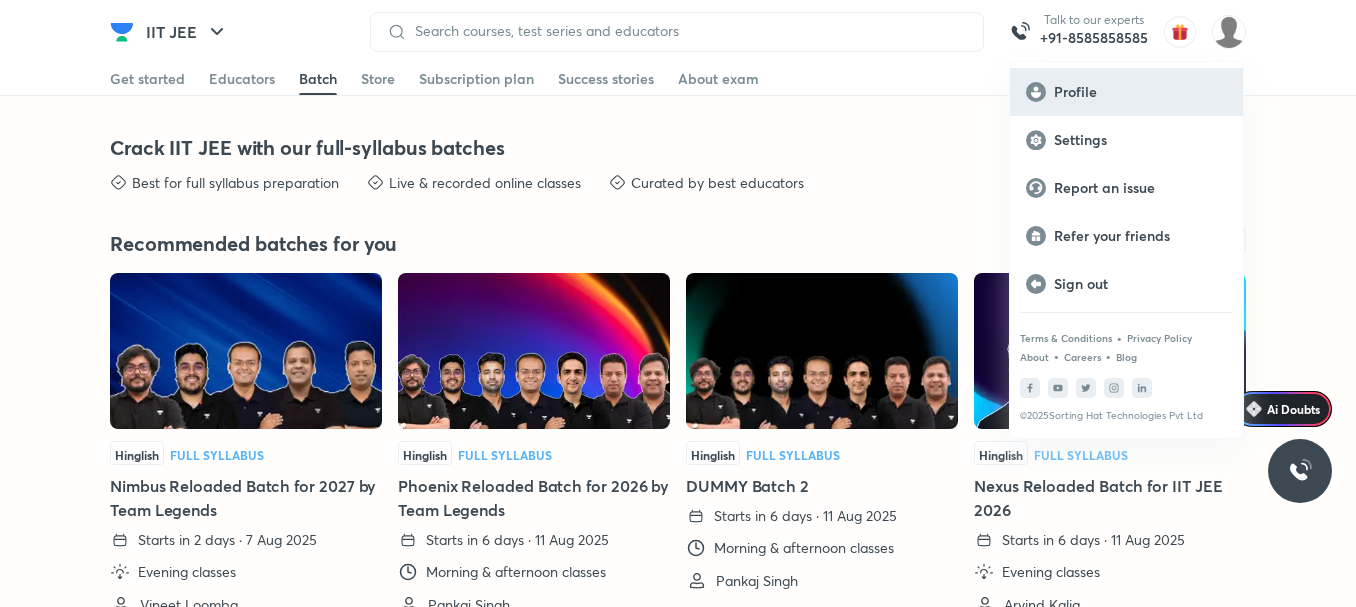 scroll, scrollTop: 0, scrollLeft: 0, axis: both 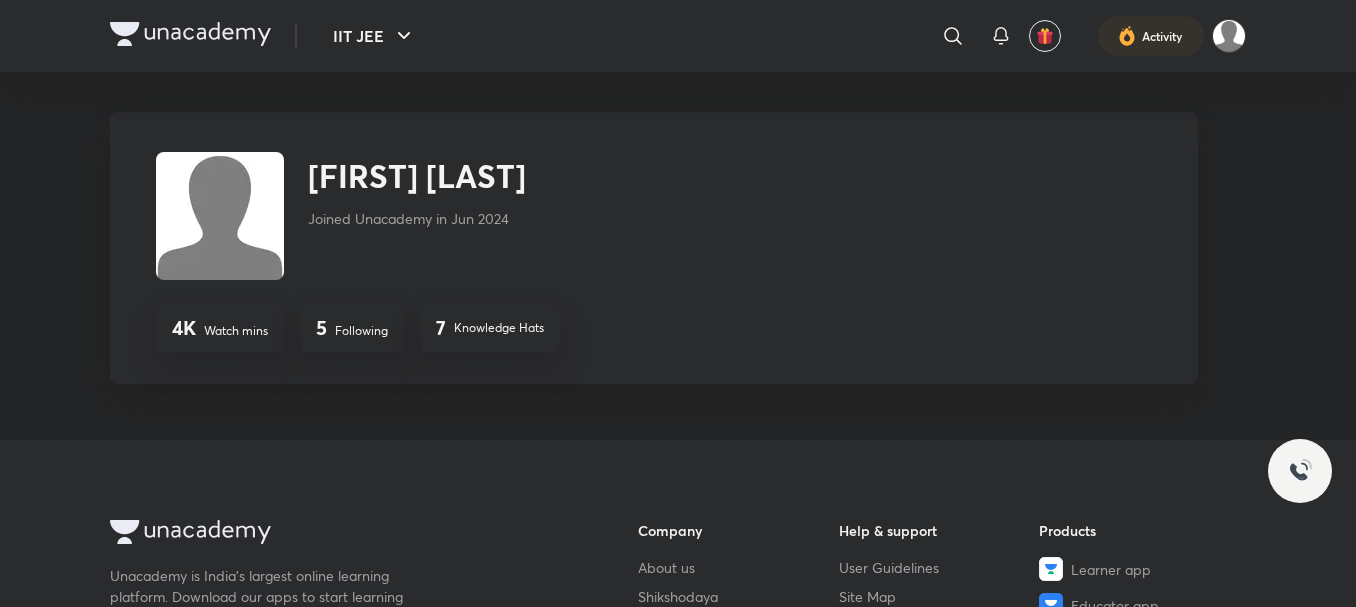 click on "[FIRST] [LAST]" at bounding box center [417, 176] 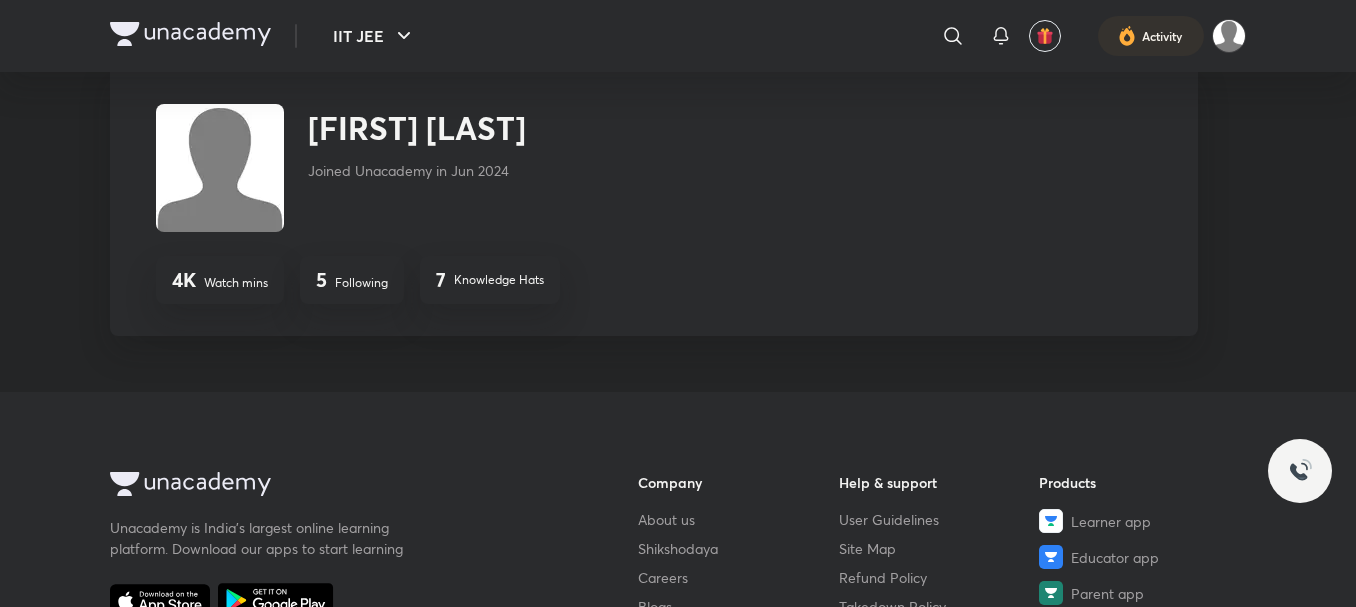 scroll, scrollTop: 0, scrollLeft: 0, axis: both 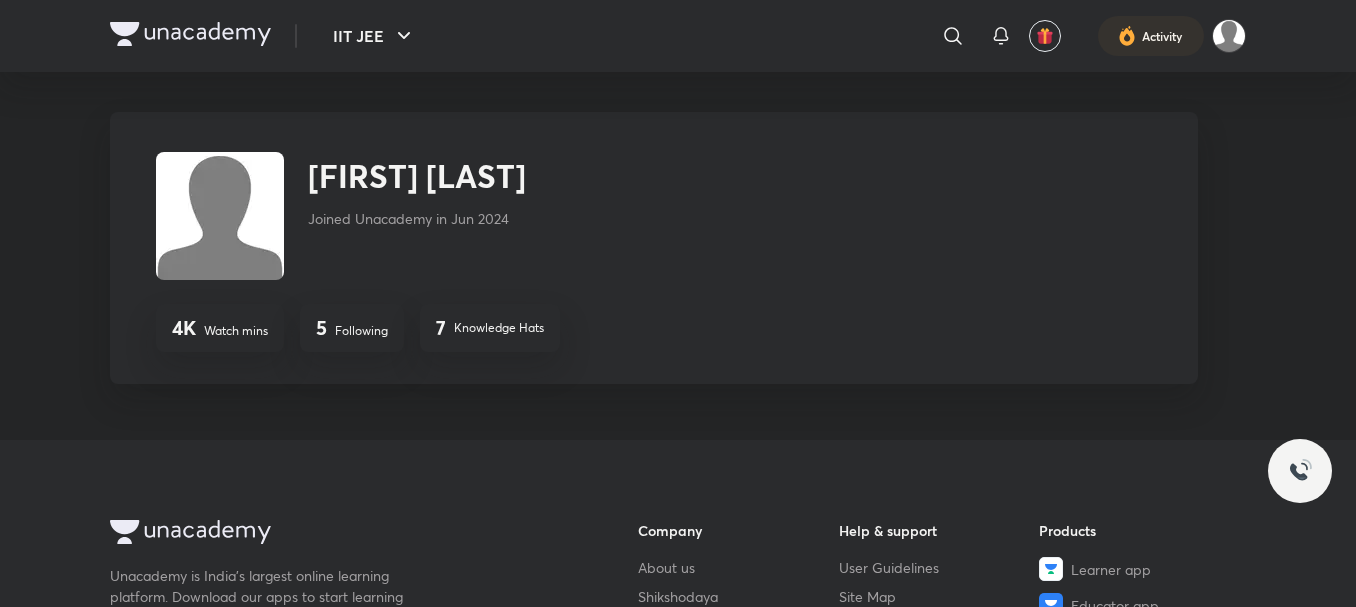 drag, startPoint x: 405, startPoint y: 188, endPoint x: 369, endPoint y: 183, distance: 36.345562 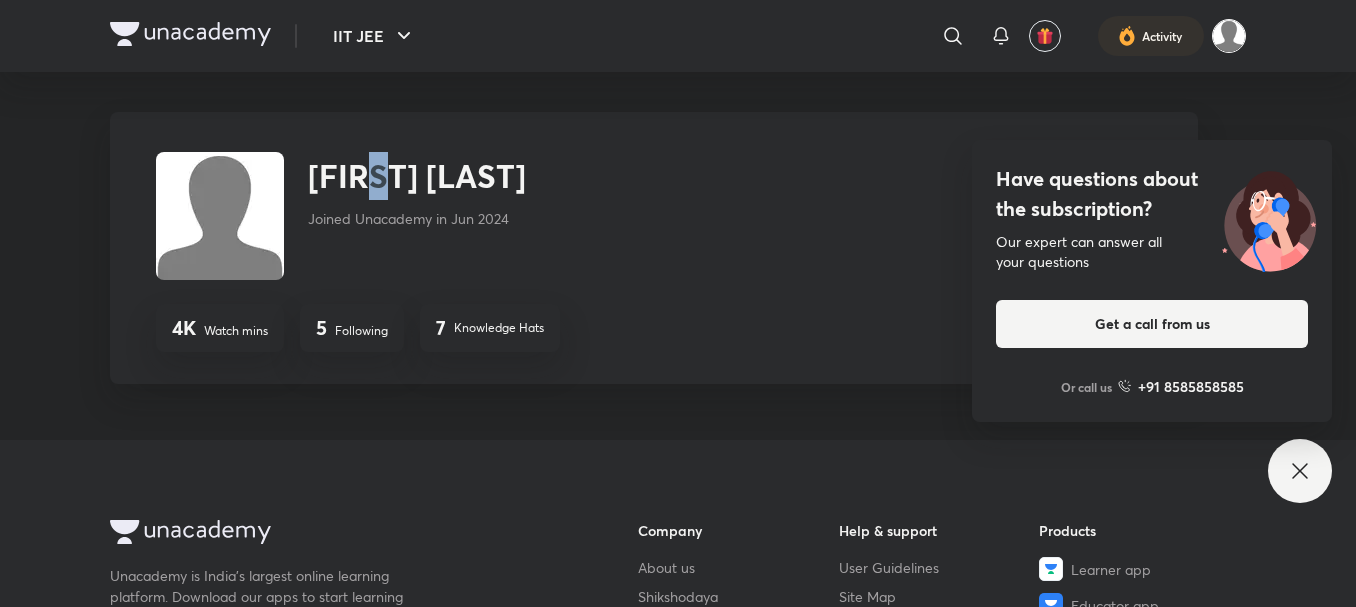 click at bounding box center [1229, 36] 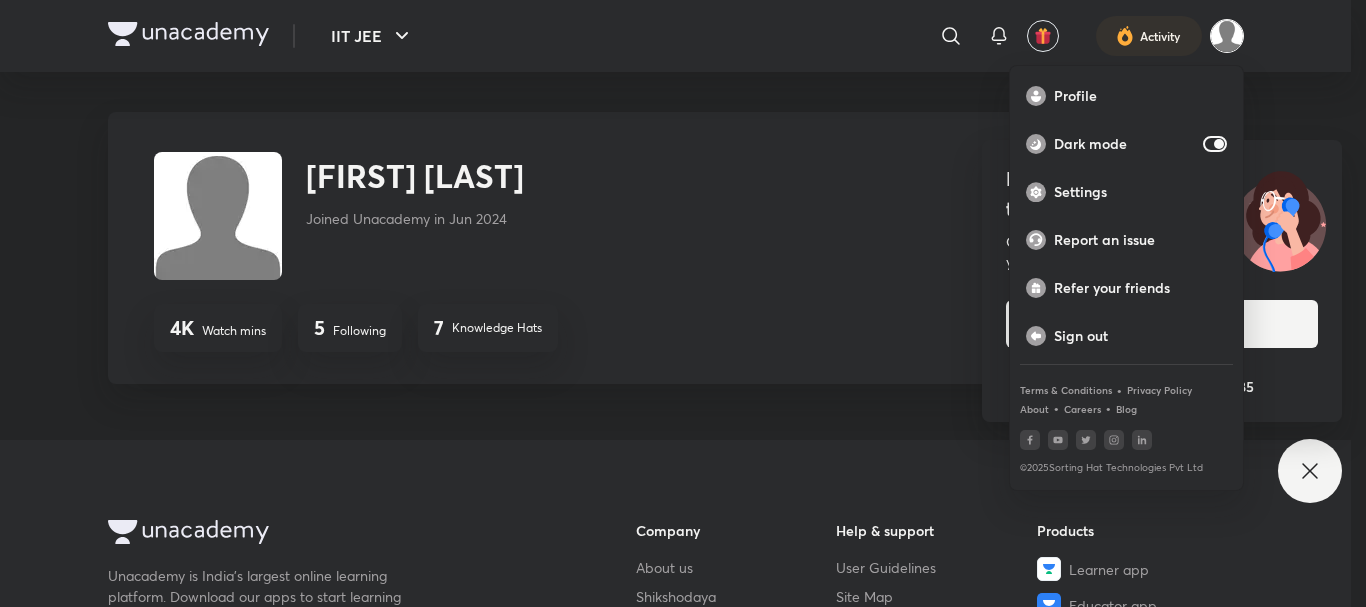 click at bounding box center (683, 303) 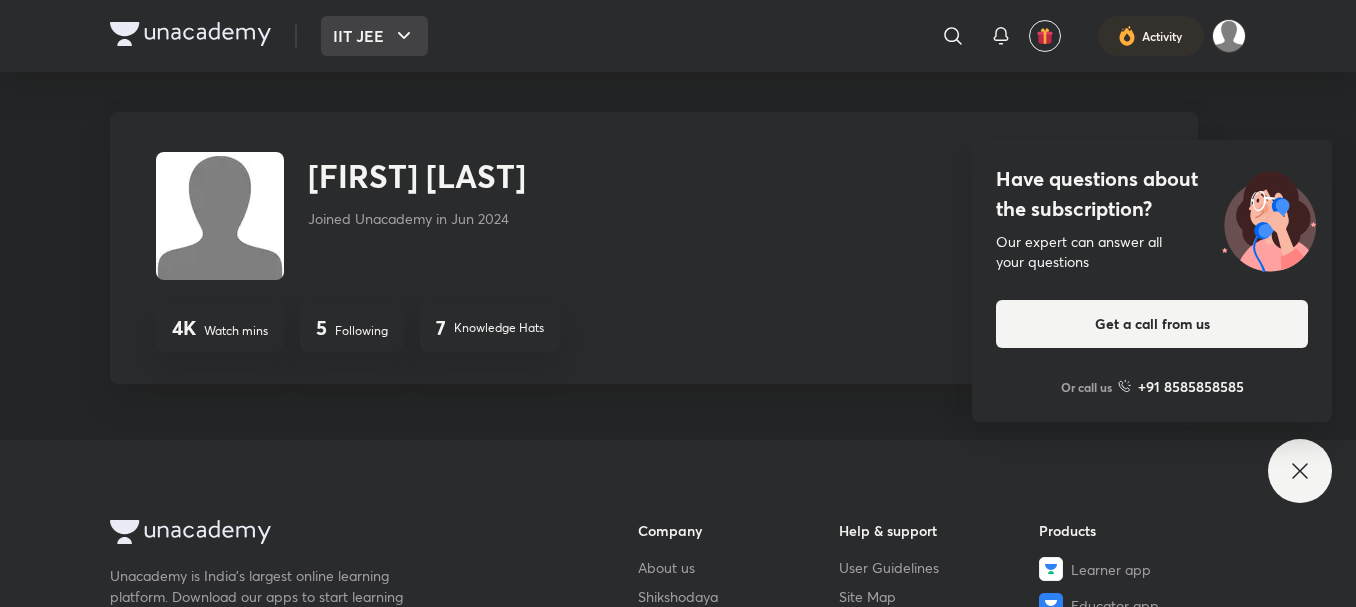 click 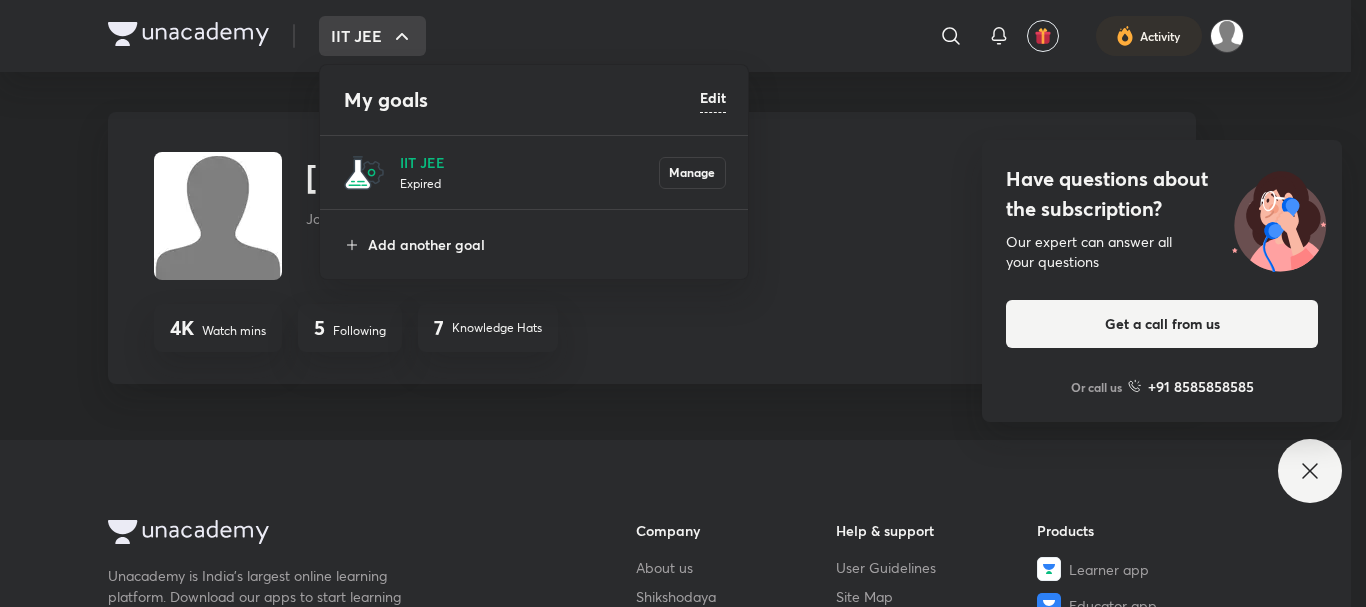click at bounding box center [364, 173] 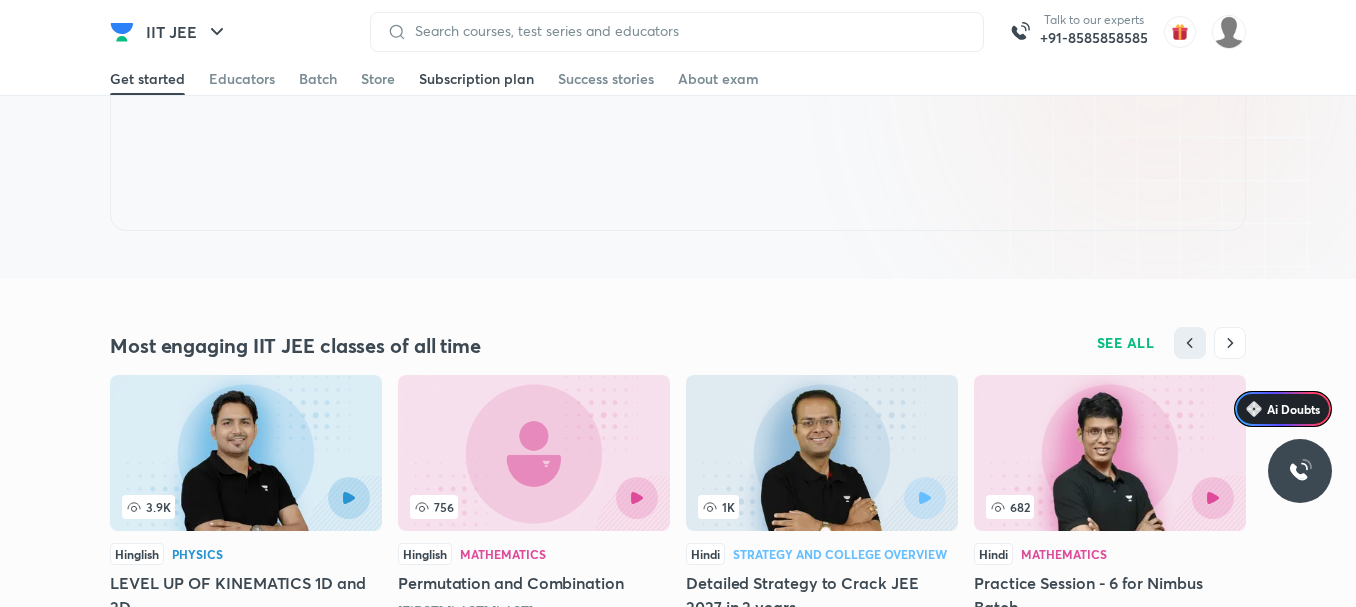 scroll, scrollTop: 1900, scrollLeft: 0, axis: vertical 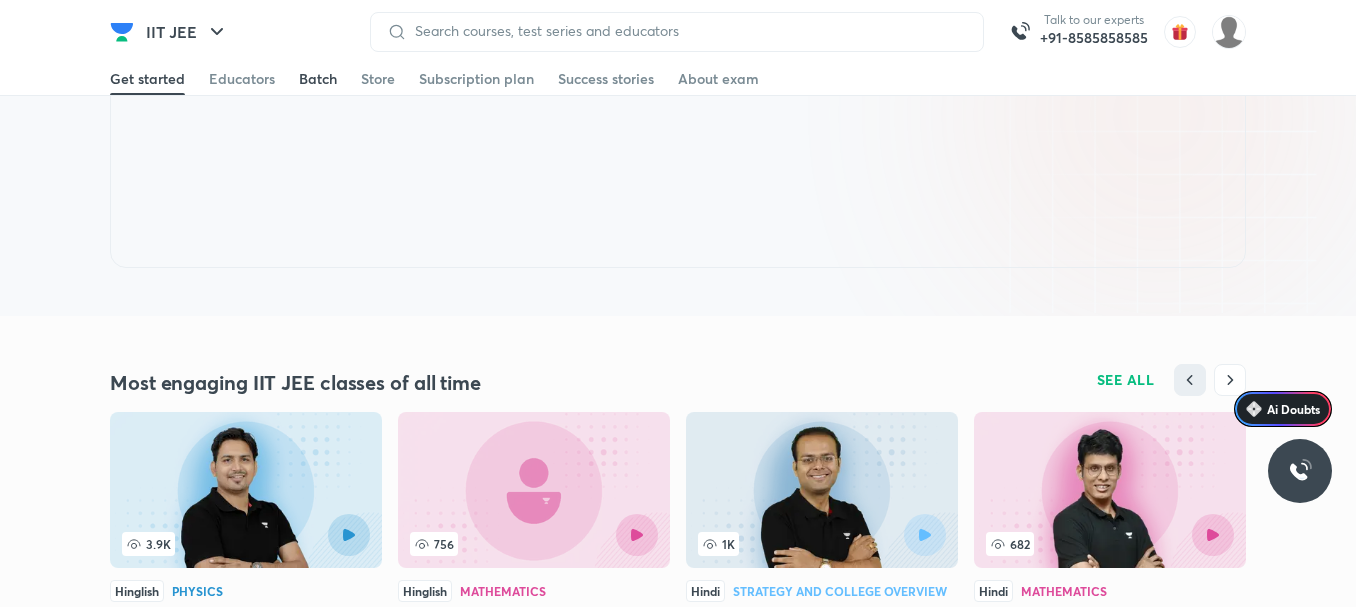 click on "Batch" at bounding box center [318, 79] 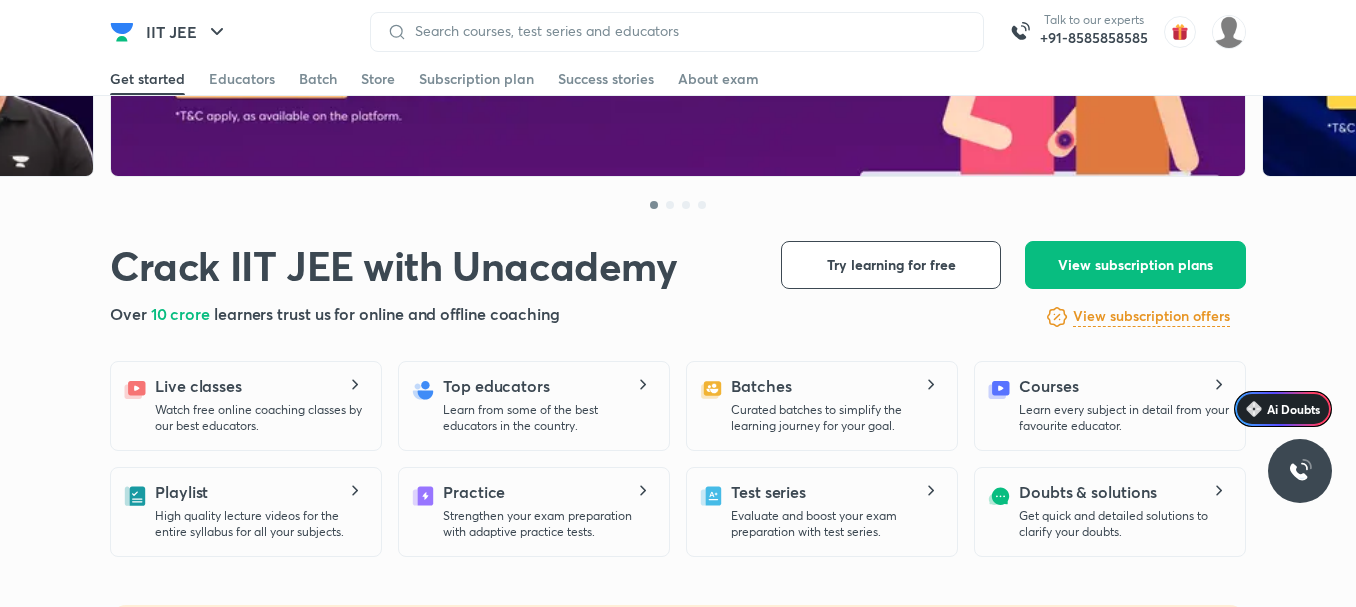 scroll, scrollTop: 300, scrollLeft: 0, axis: vertical 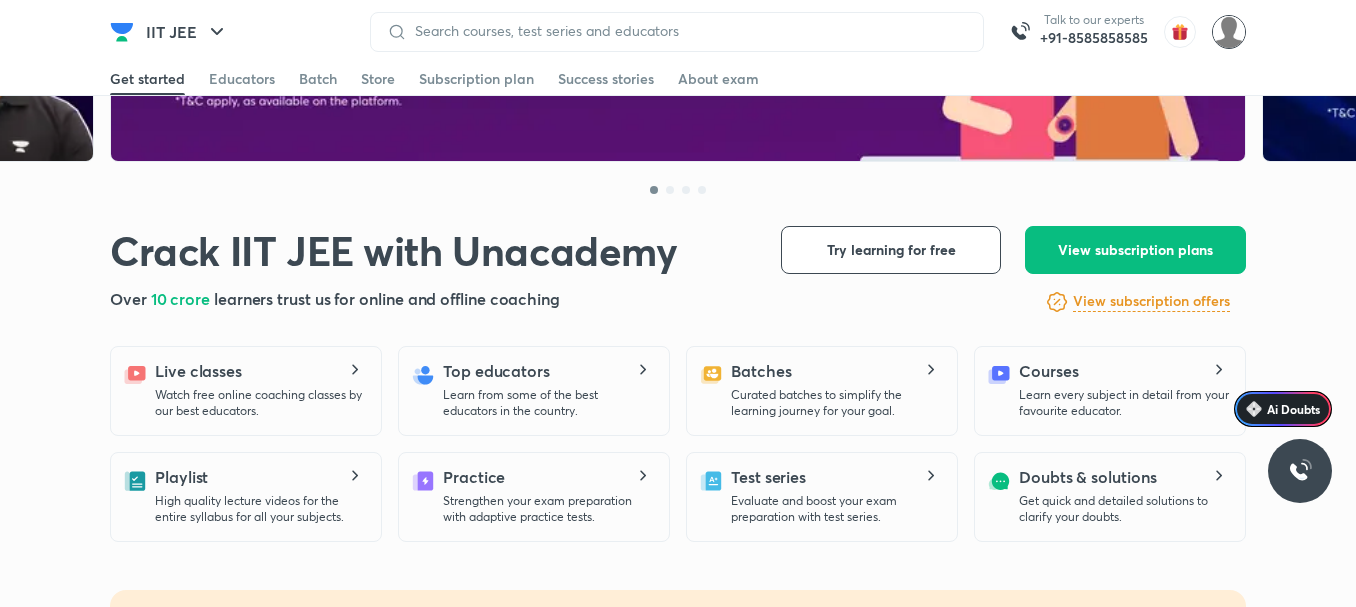 click at bounding box center [1229, 32] 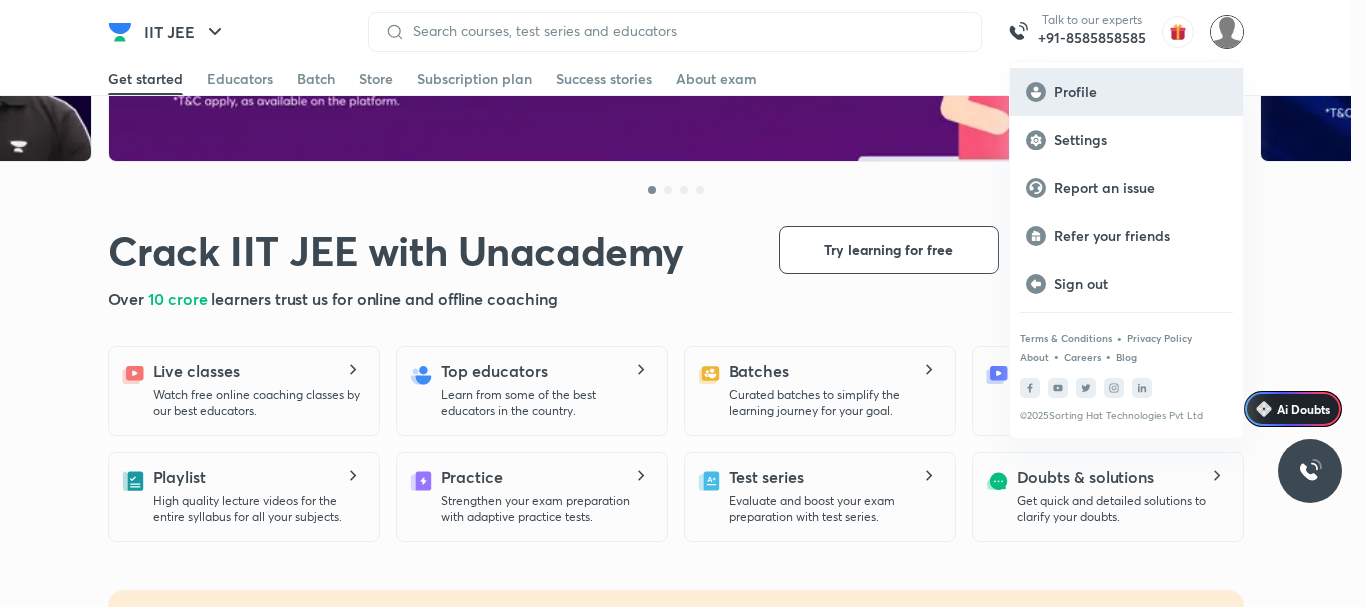 click on "Profile" at bounding box center [1140, 92] 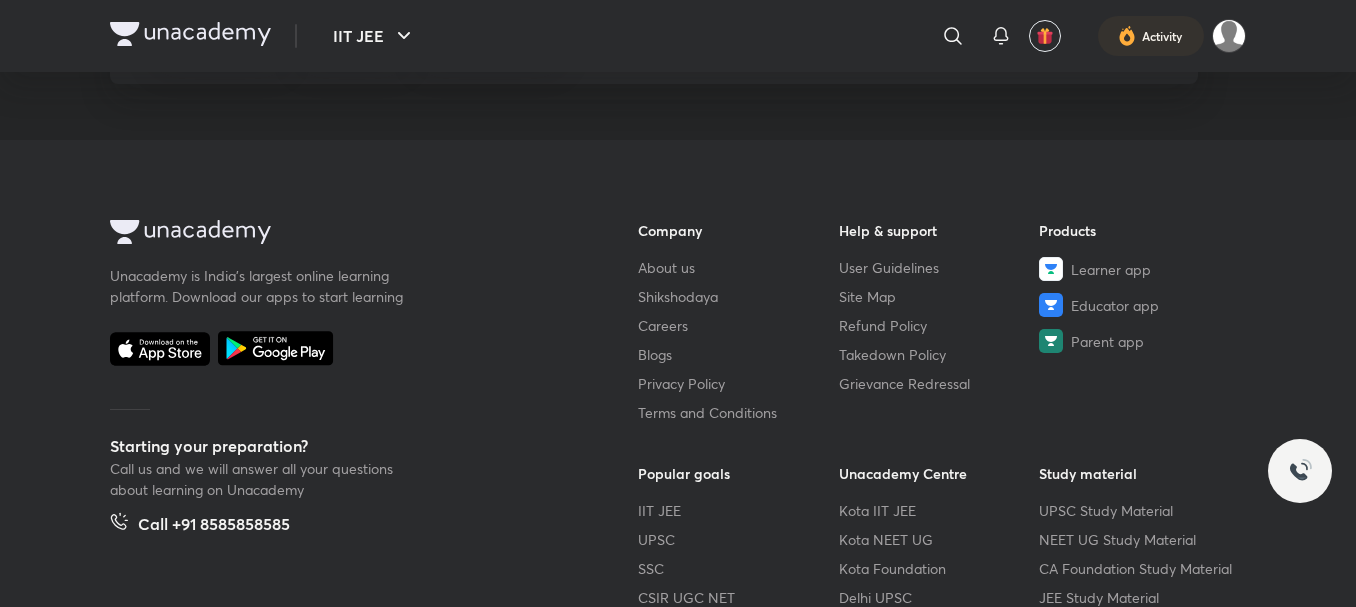 scroll, scrollTop: 0, scrollLeft: 0, axis: both 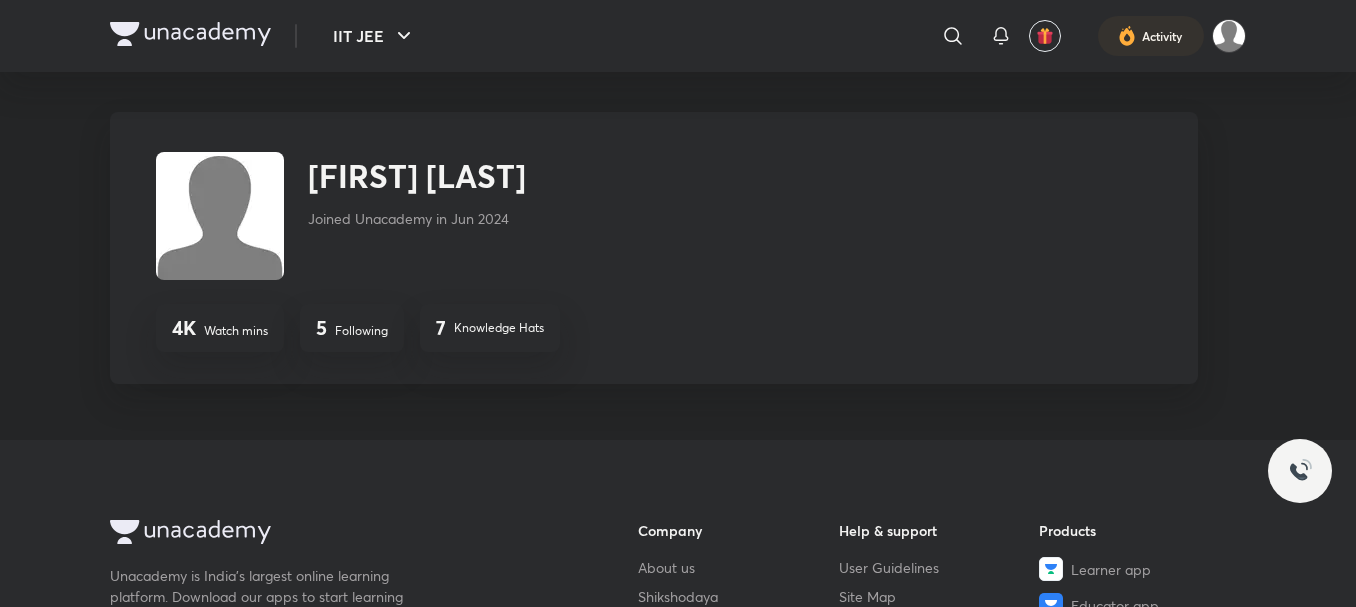 click on "Joined Unacademy in Jun 2024" at bounding box center [417, 218] 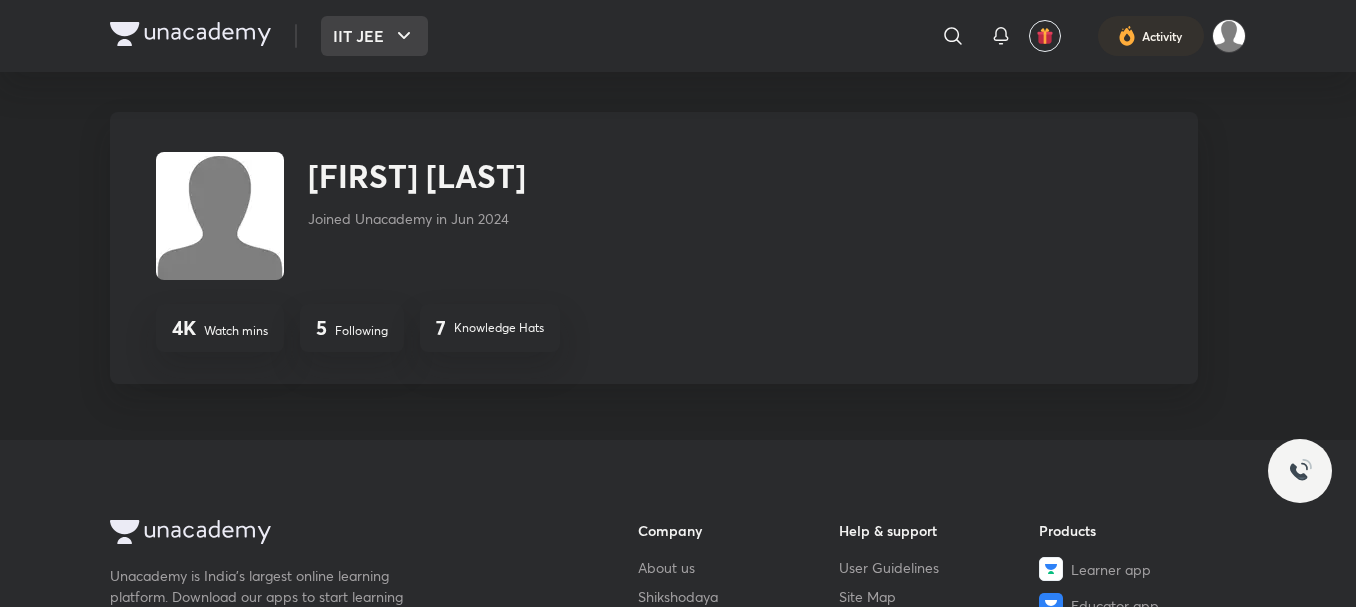 click on "IIT JEE" at bounding box center (374, 36) 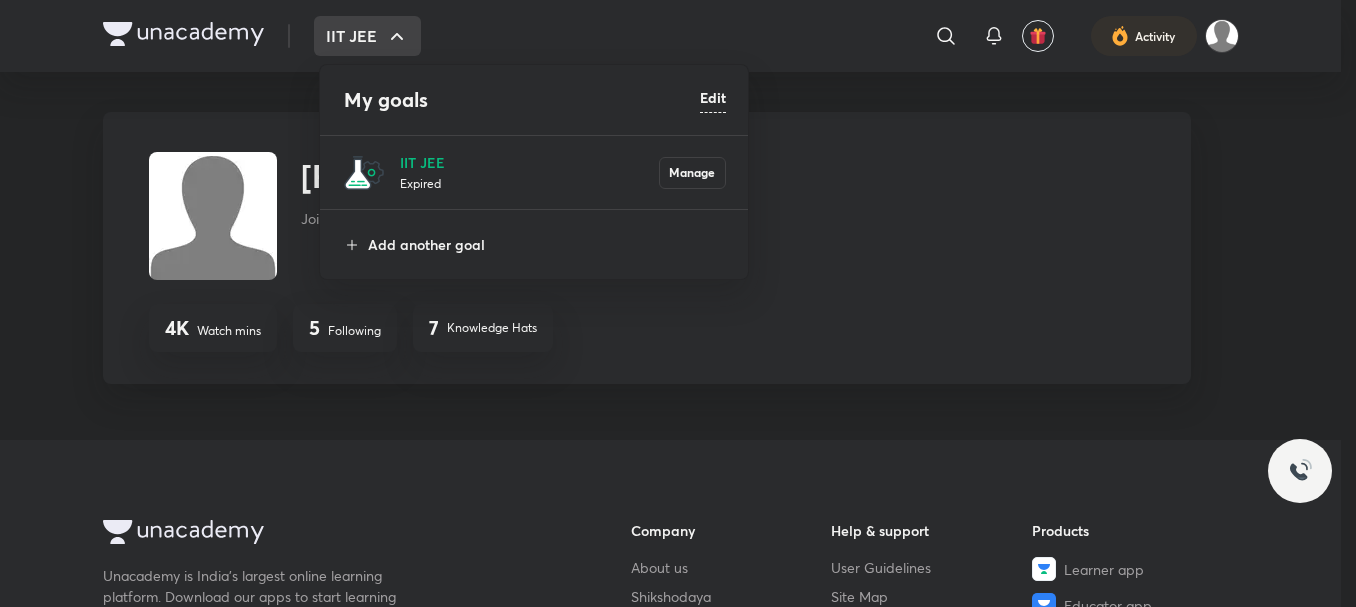 scroll, scrollTop: 499, scrollLeft: 0, axis: vertical 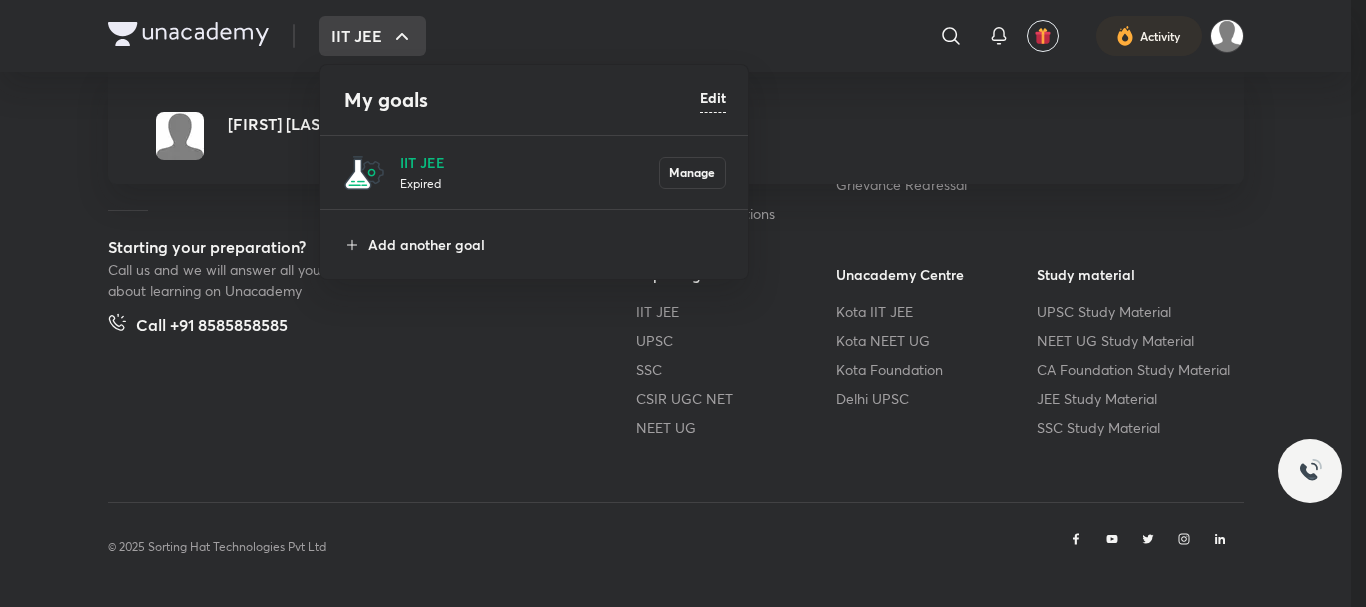 click at bounding box center [683, 303] 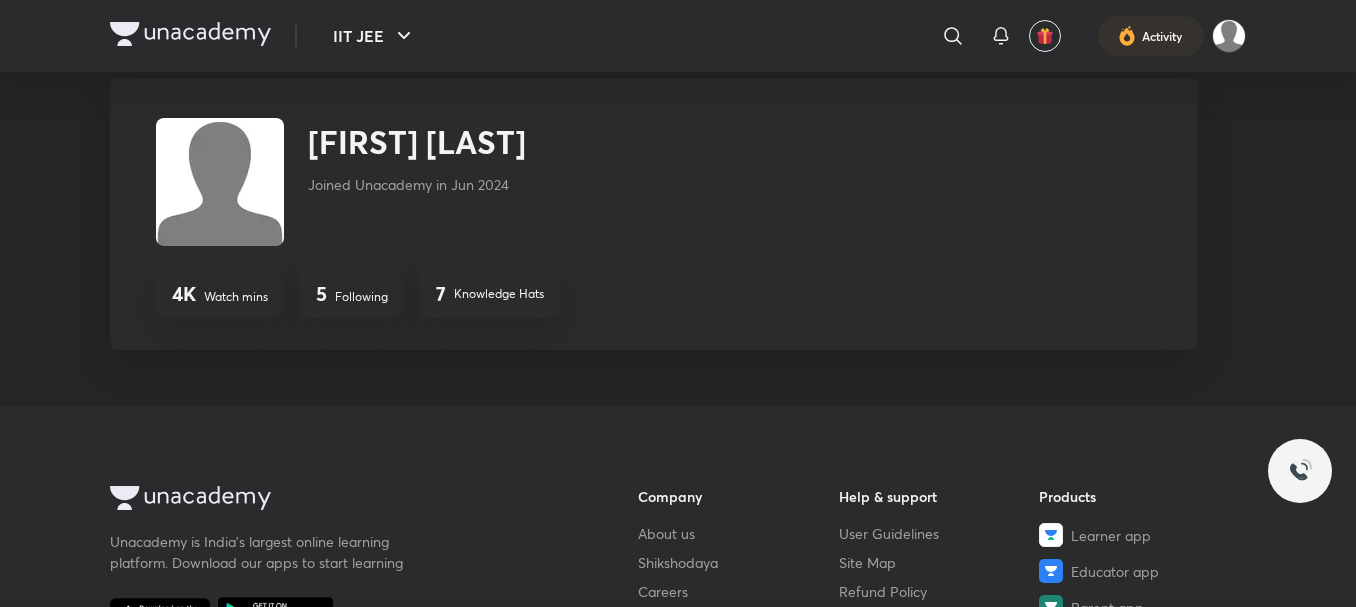 scroll, scrollTop: 0, scrollLeft: 0, axis: both 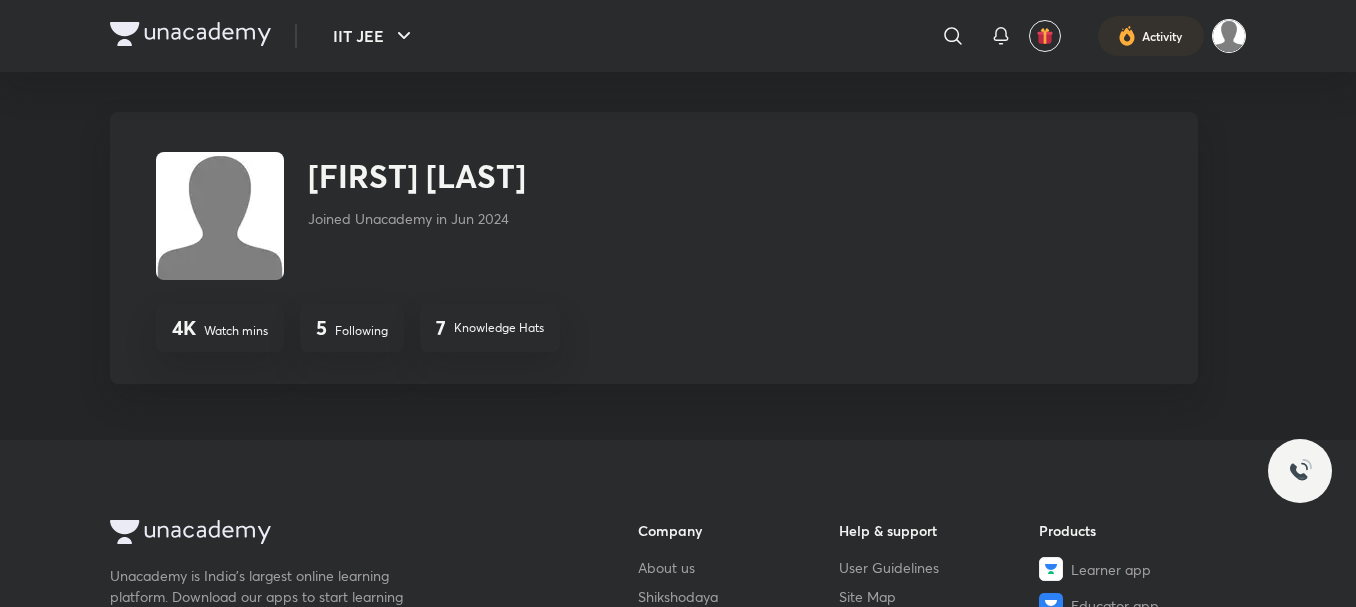 click at bounding box center (1229, 36) 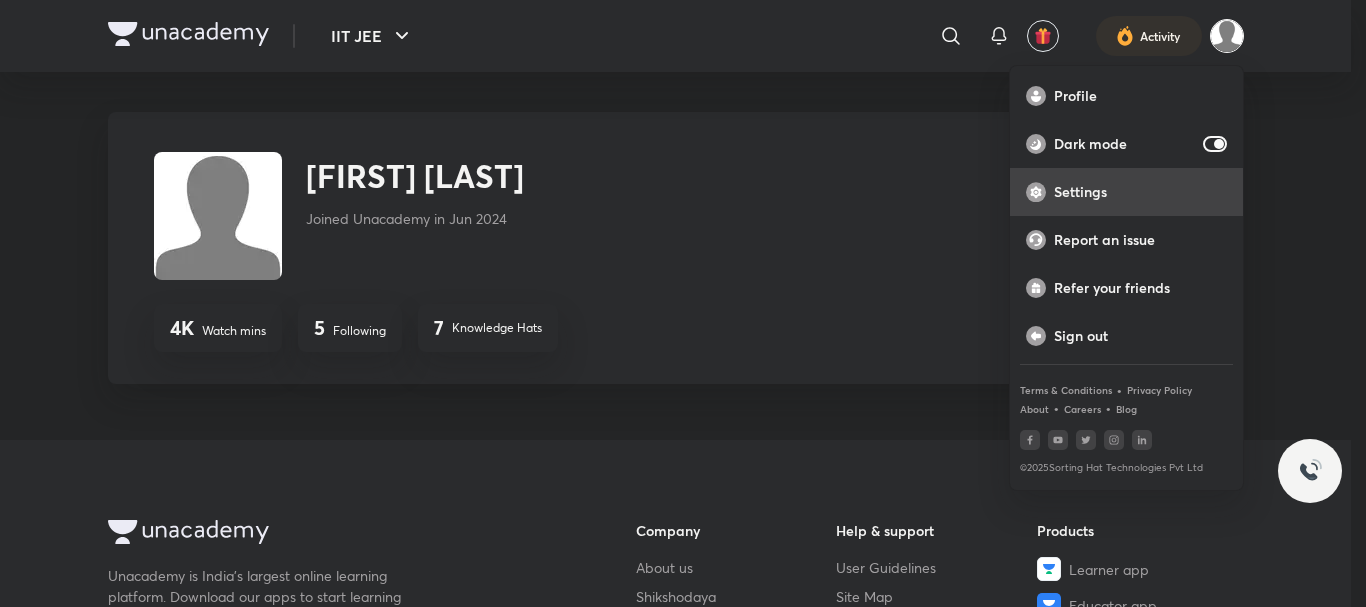 click on "Settings" at bounding box center (1140, 192) 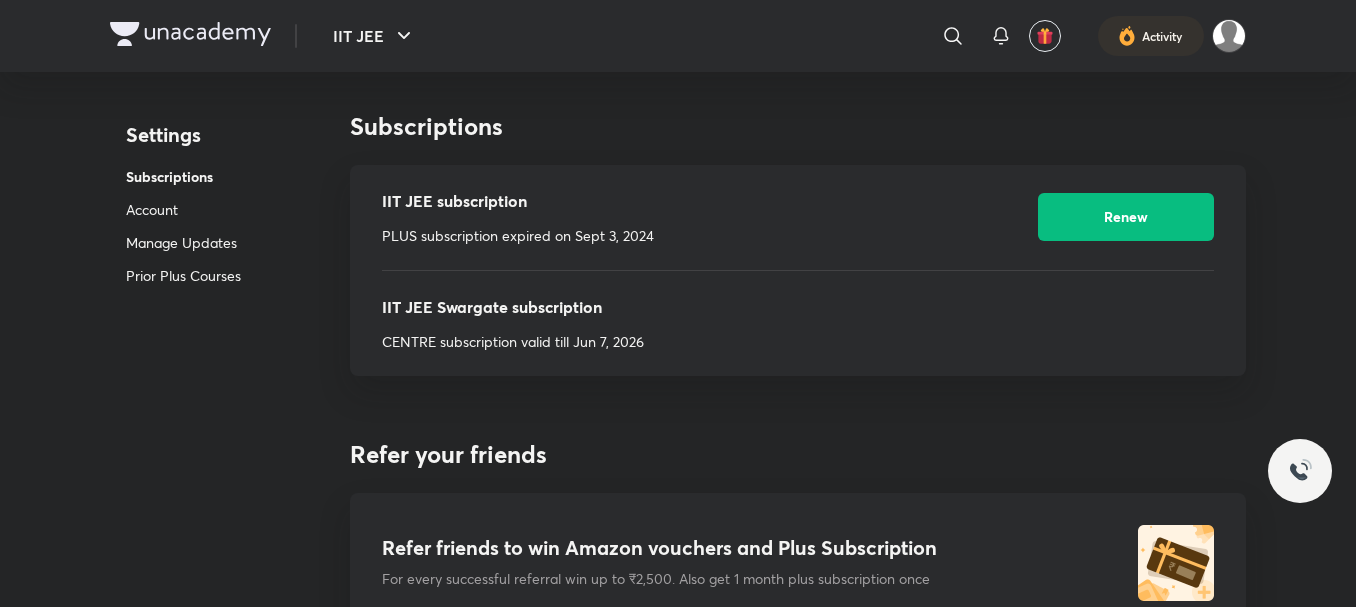 click on "IIT JEE Swargate subscription" at bounding box center [513, 307] 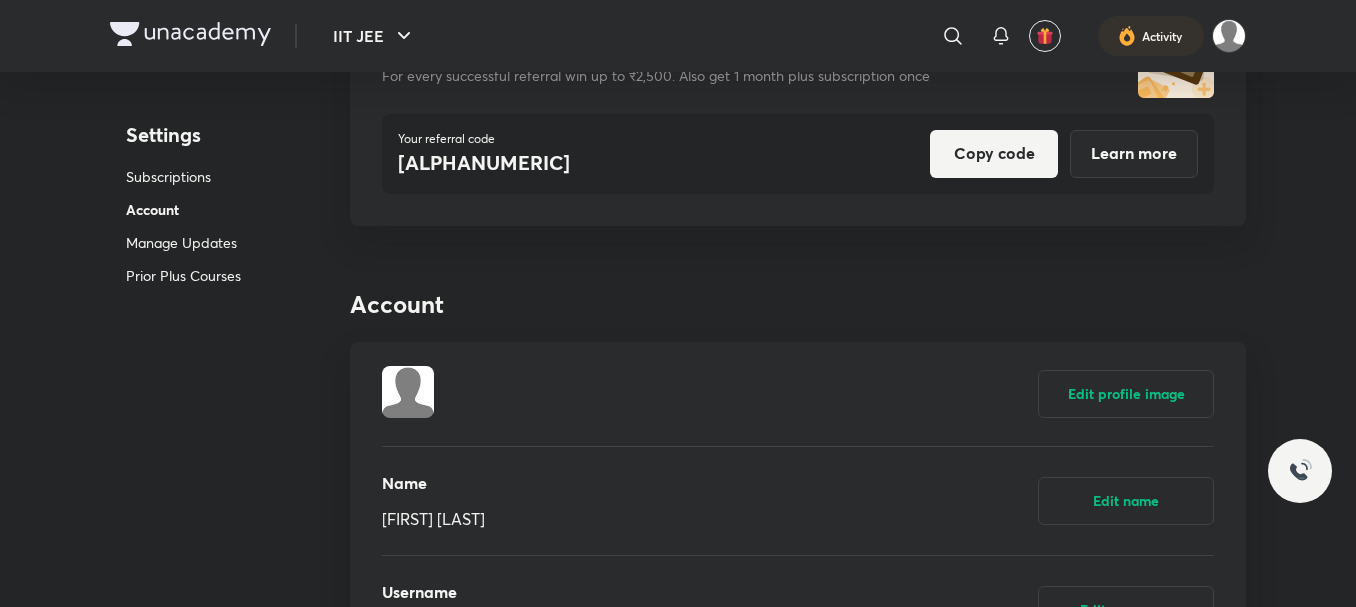 scroll, scrollTop: 500, scrollLeft: 0, axis: vertical 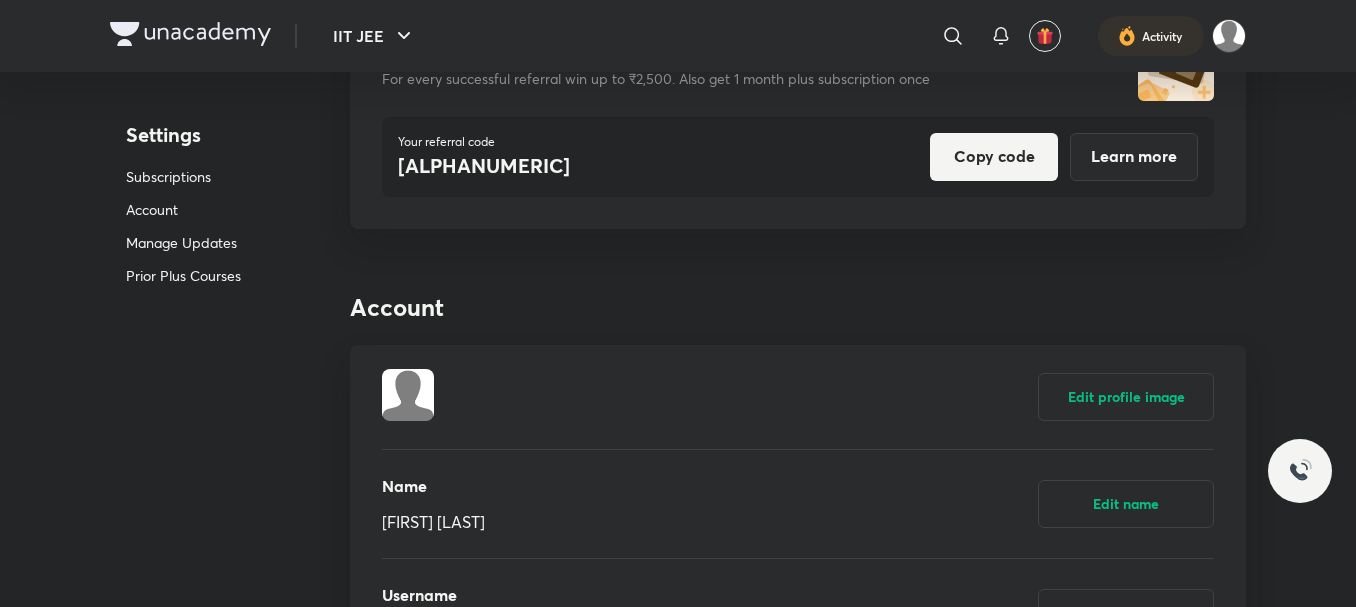 click on "Subscriptions" at bounding box center (183, 176) 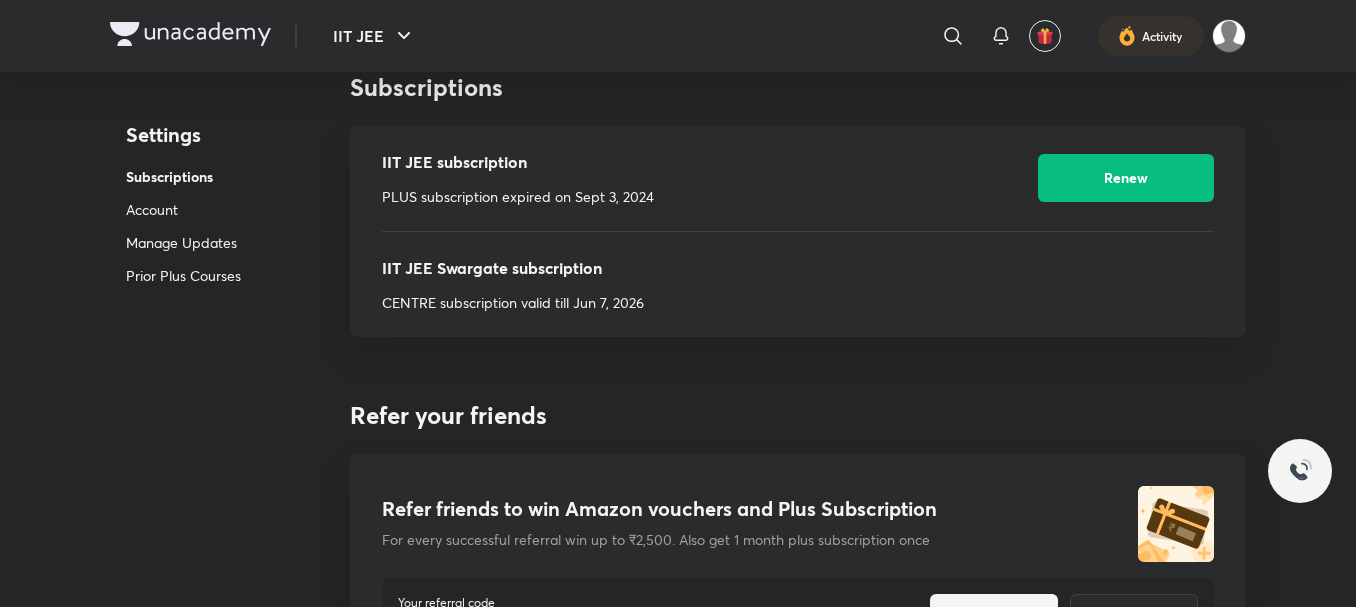 scroll, scrollTop: 8, scrollLeft: 0, axis: vertical 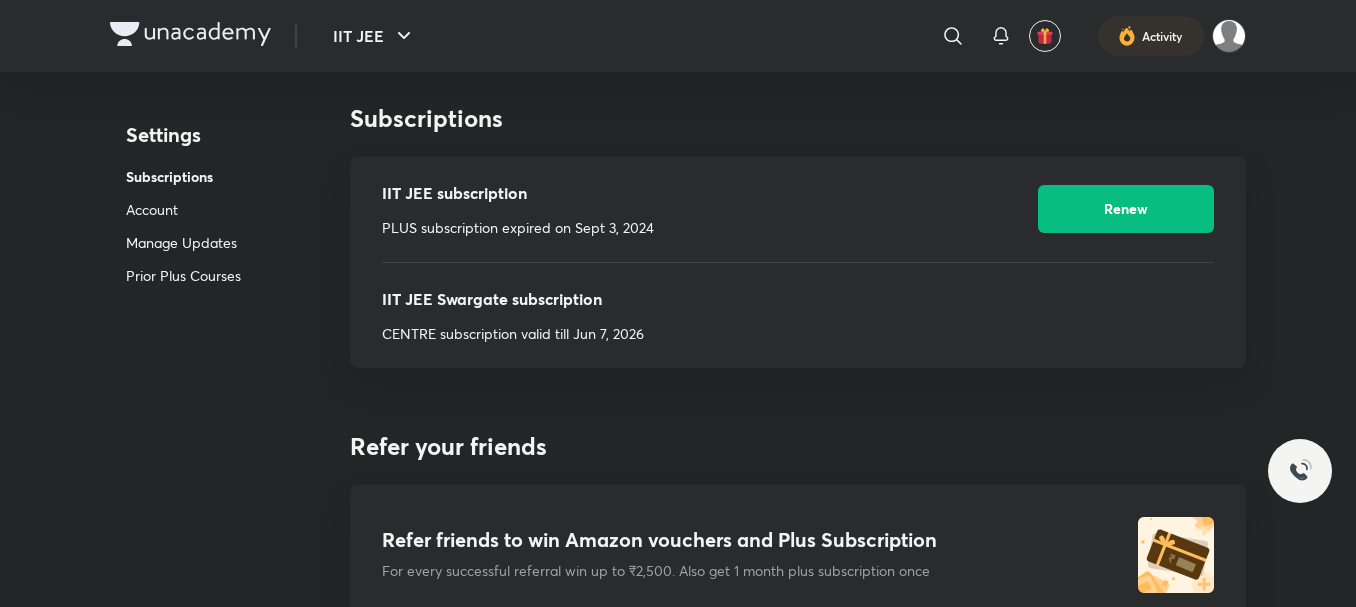 drag, startPoint x: 514, startPoint y: 287, endPoint x: 420, endPoint y: 309, distance: 96.540146 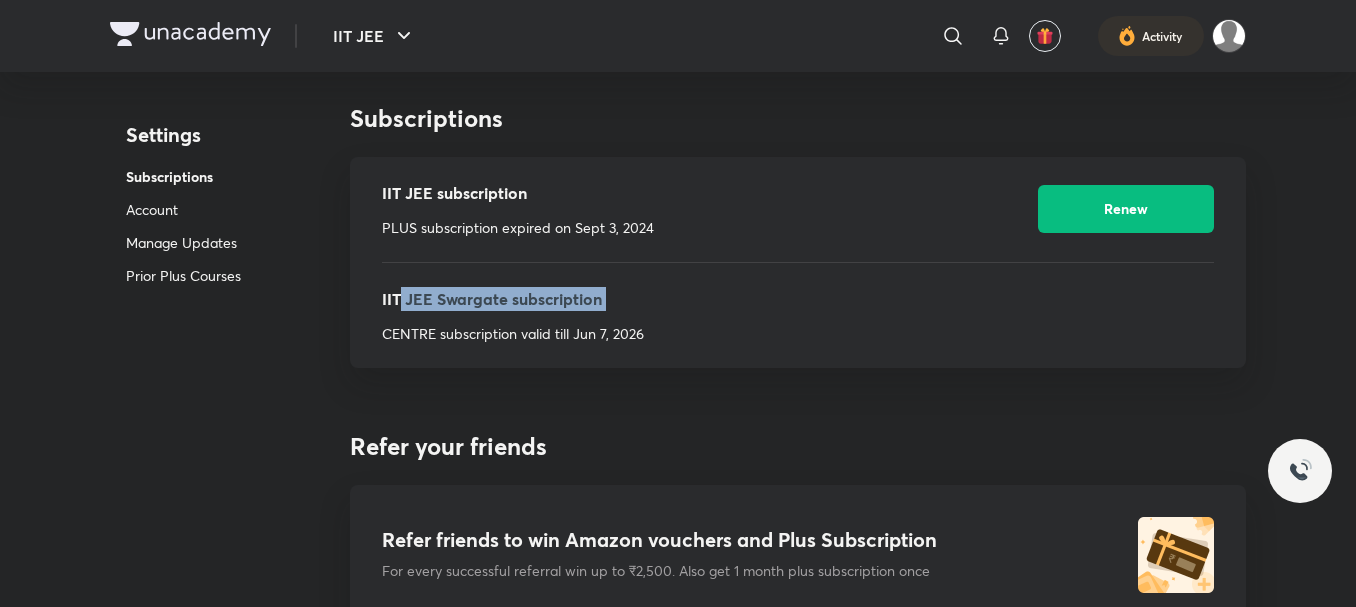 drag, startPoint x: 399, startPoint y: 300, endPoint x: 854, endPoint y: 303, distance: 455.0099 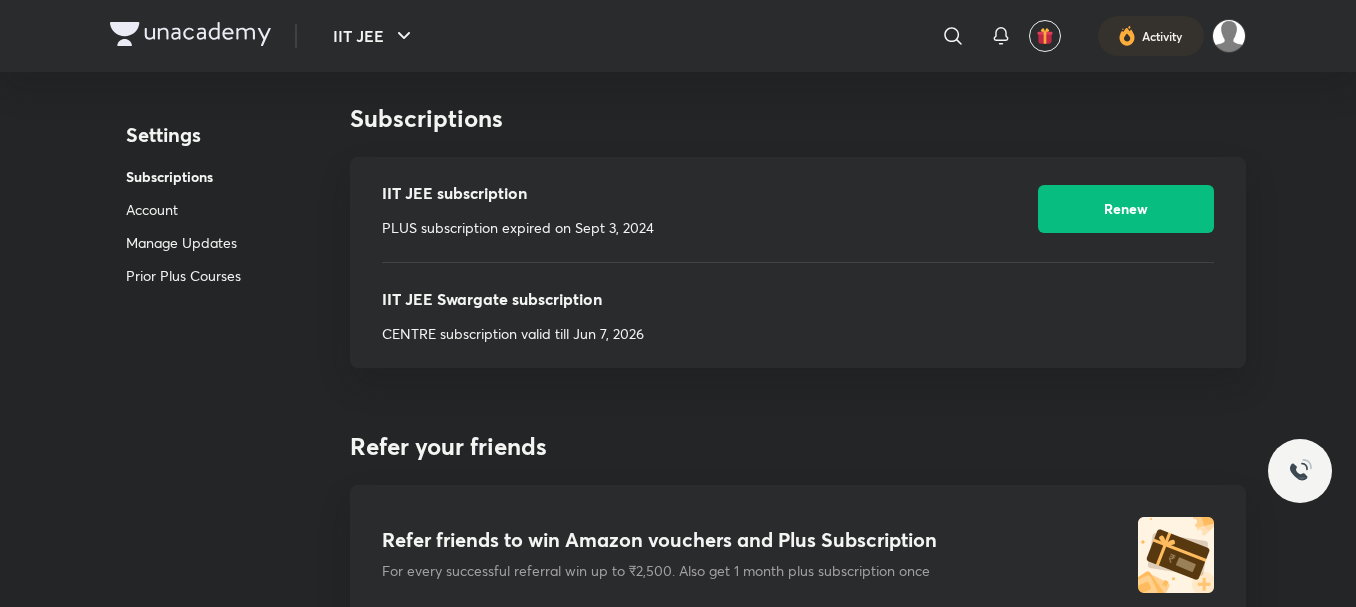 drag, startPoint x: 839, startPoint y: 306, endPoint x: 686, endPoint y: 324, distance: 154.05519 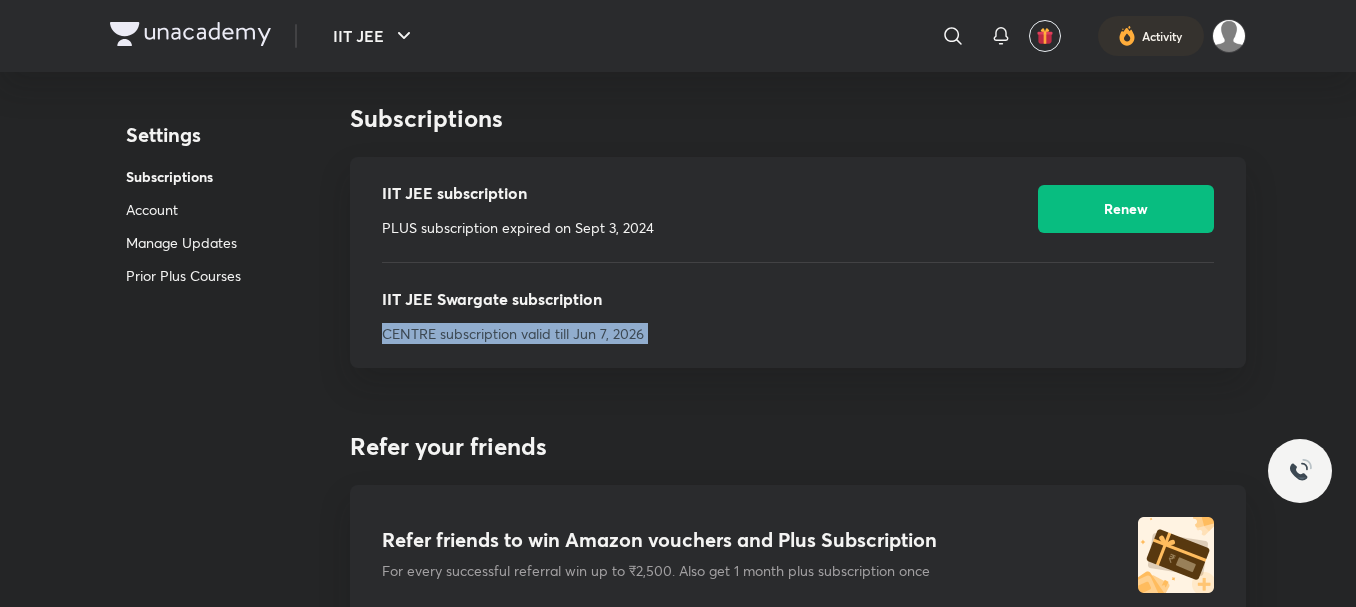 click on "IIT JEE Swargate subscription CENTRE subscription valid till Jun 7, 2026" at bounding box center [798, 315] 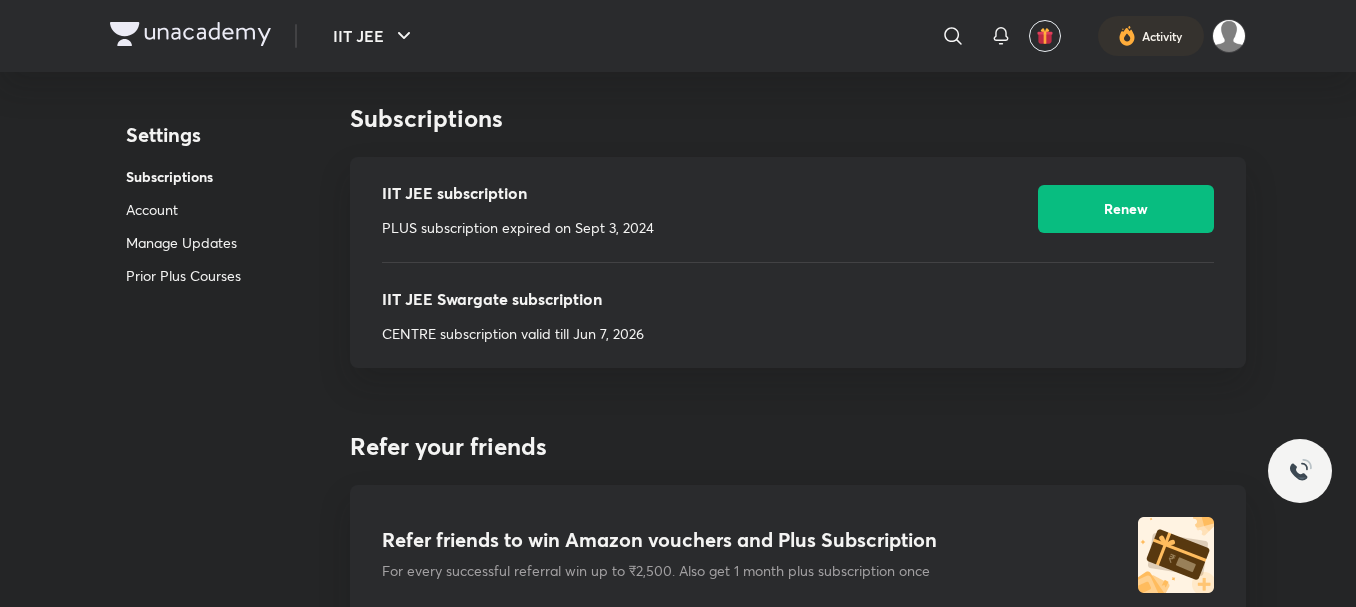 click on "IIT JEE Swargate subscription CENTRE subscription valid till Jun 7, 2026" at bounding box center (798, 315) 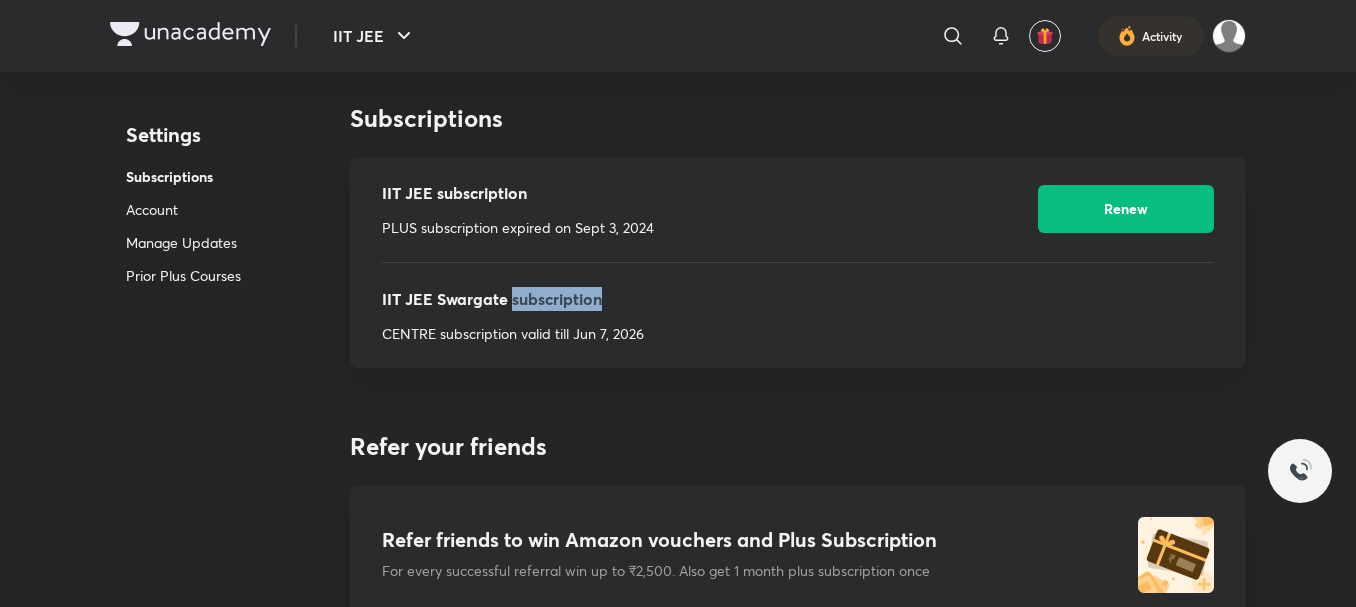click on "IIT JEE Swargate subscription CENTRE subscription valid till Jun 7, 2026" at bounding box center (798, 315) 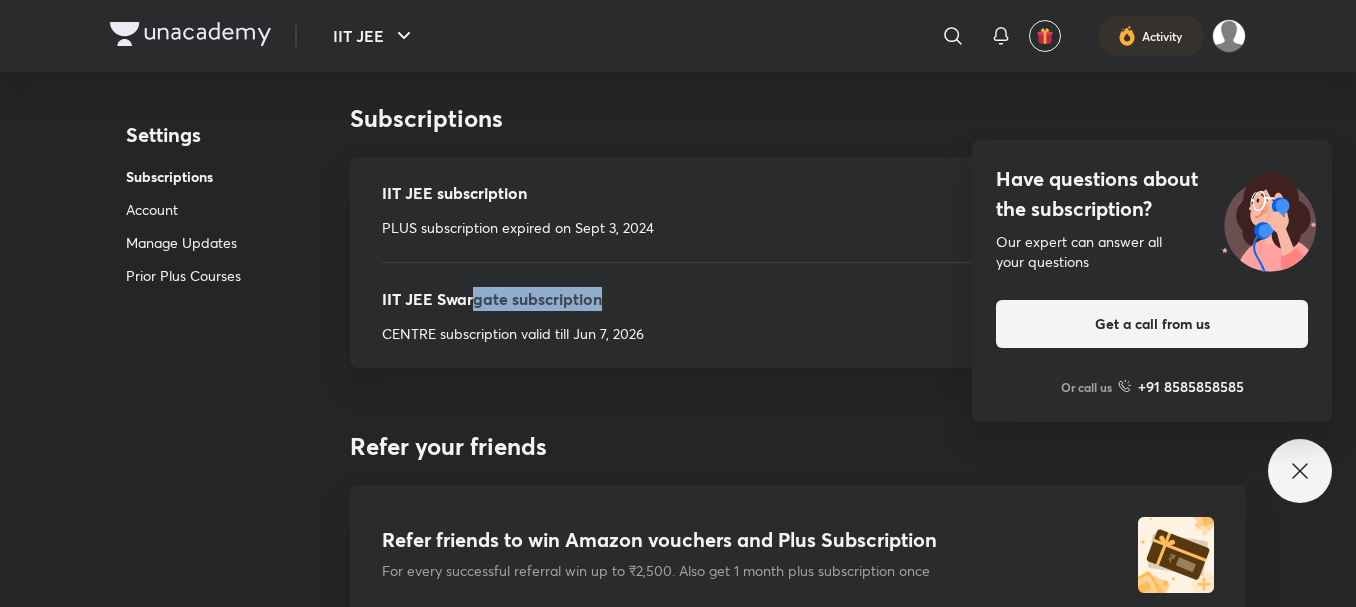 drag, startPoint x: 482, startPoint y: 301, endPoint x: 644, endPoint y: 285, distance: 162.78821 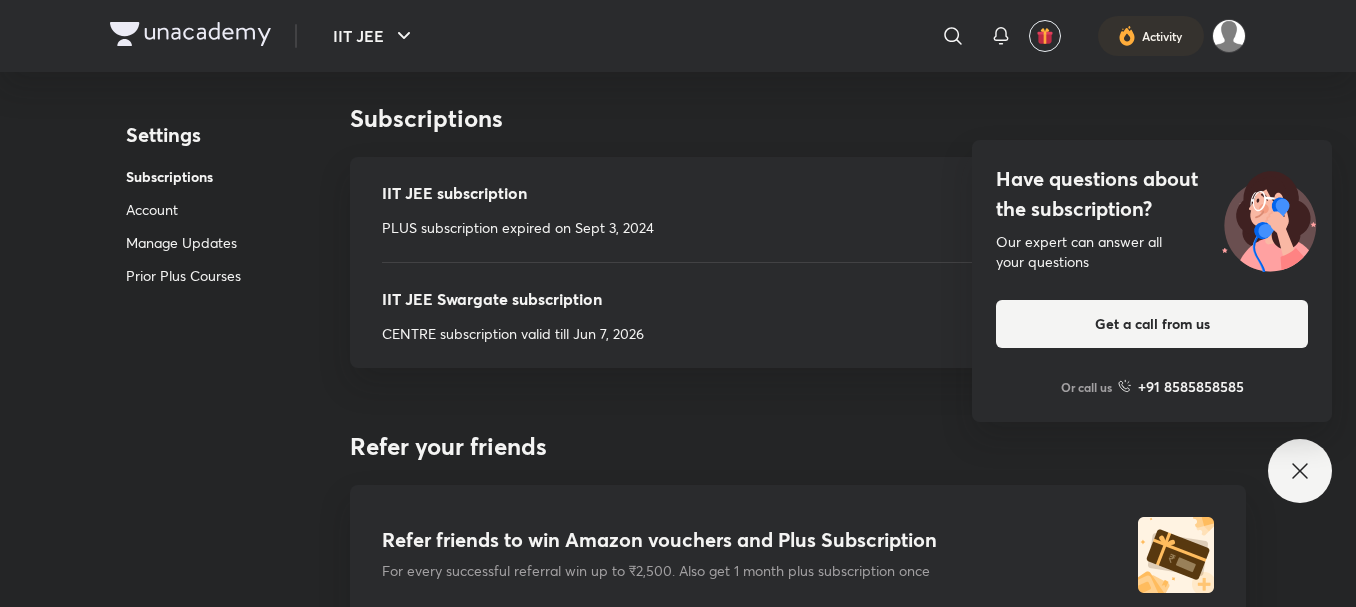click 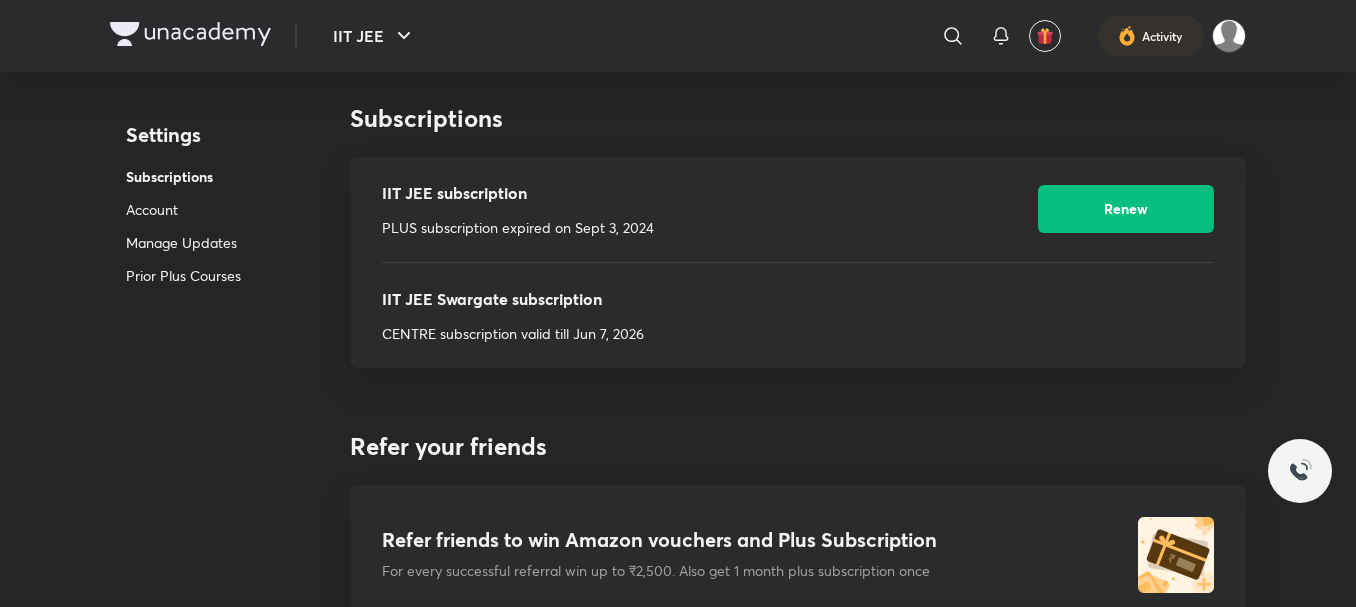 drag, startPoint x: 523, startPoint y: 286, endPoint x: 466, endPoint y: 294, distance: 57.558666 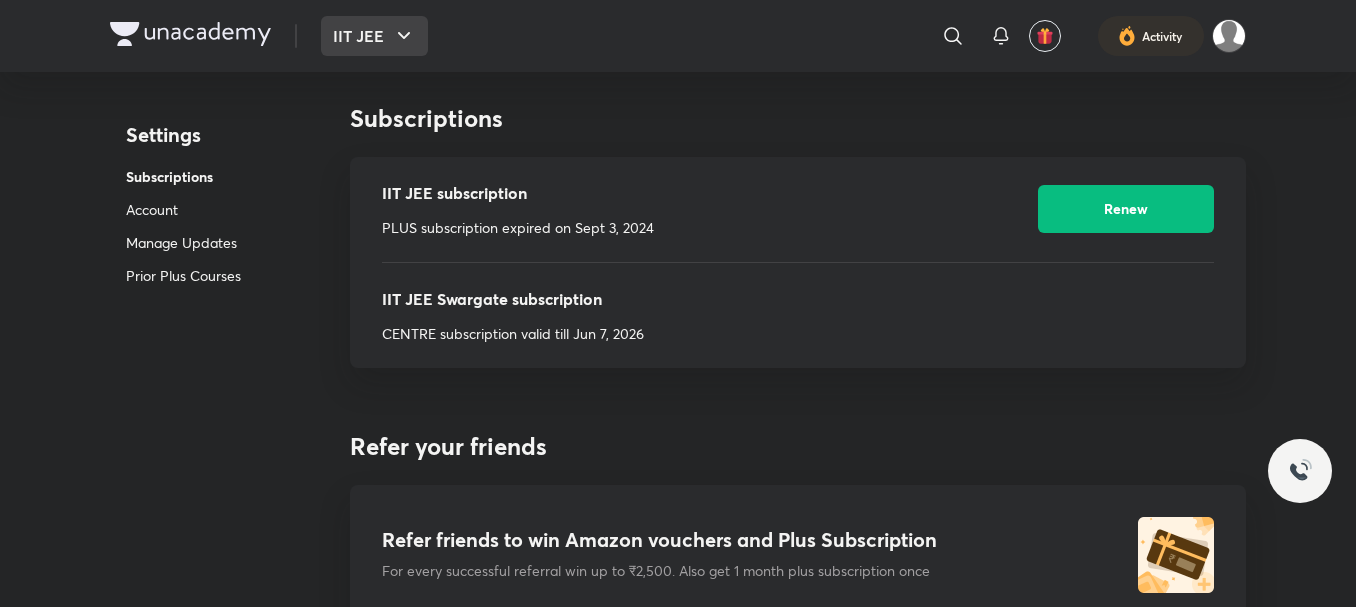 click on "IIT JEE" at bounding box center [374, 36] 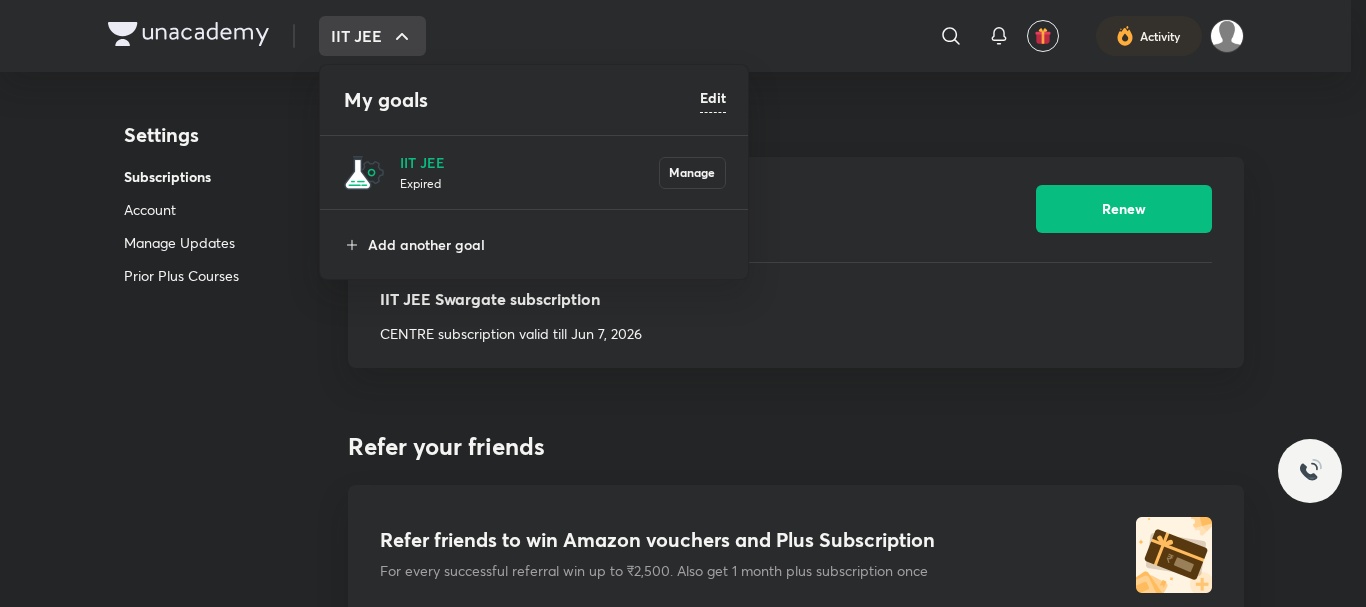 drag, startPoint x: 374, startPoint y: 32, endPoint x: 428, endPoint y: 33, distance: 54.00926 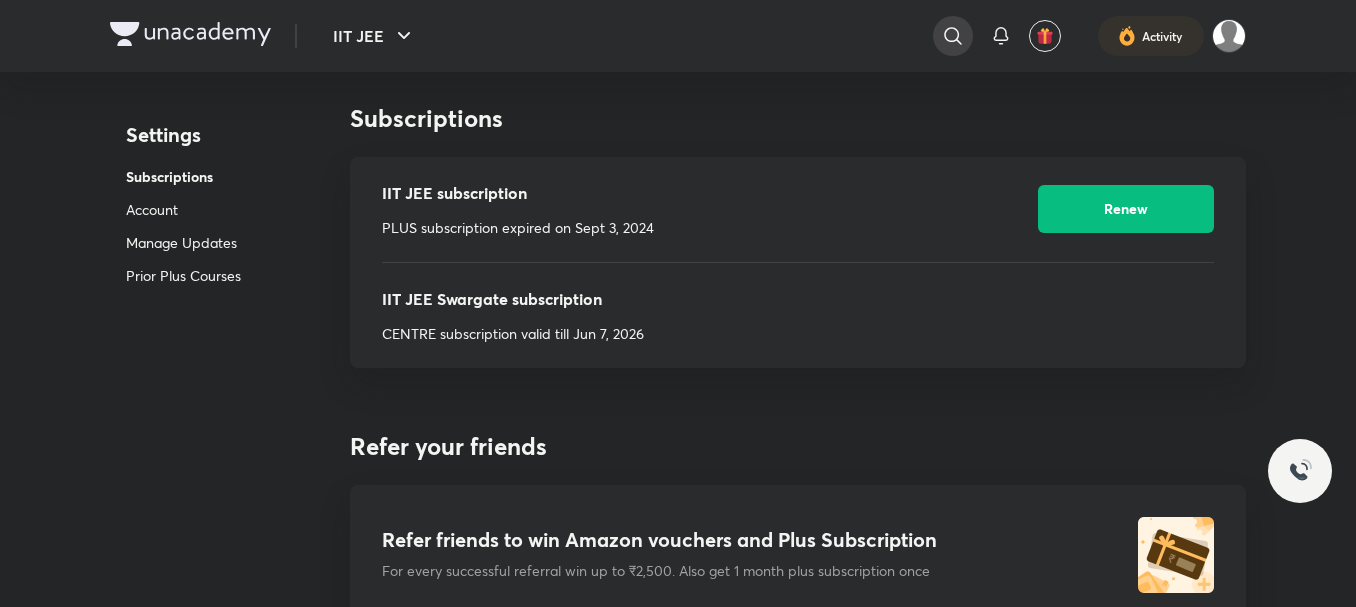 click 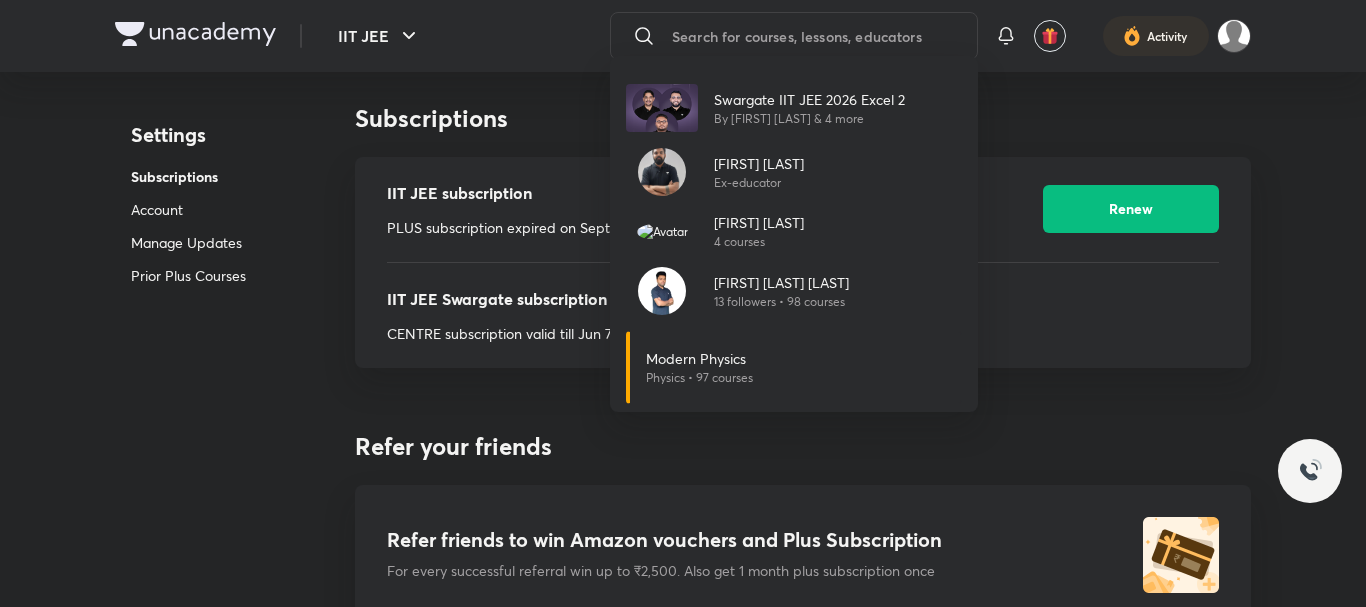click on "Swargate IIT JEE 2026 Excel 2 By [FIRST] [LAST] & 4 more [FIRST] [LAST] Ex-educator [FIRST] [LAST] 4 courses [FIRST] [LAST] 13 followers • 98 courses" at bounding box center [683, 303] 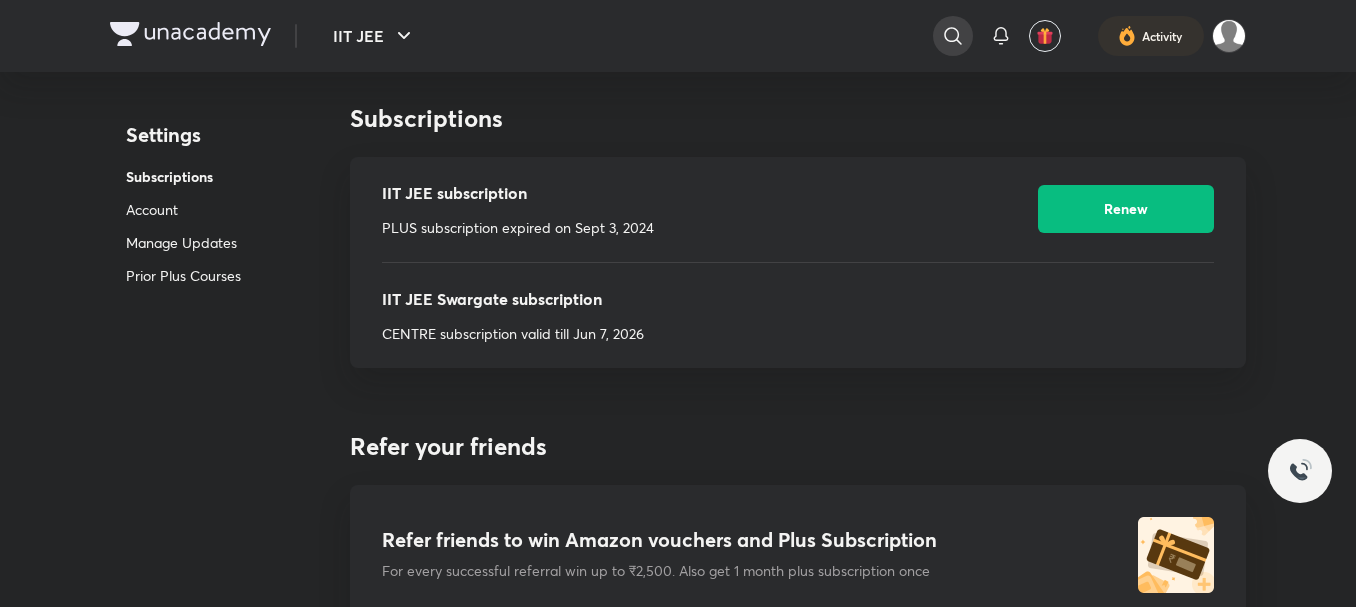click 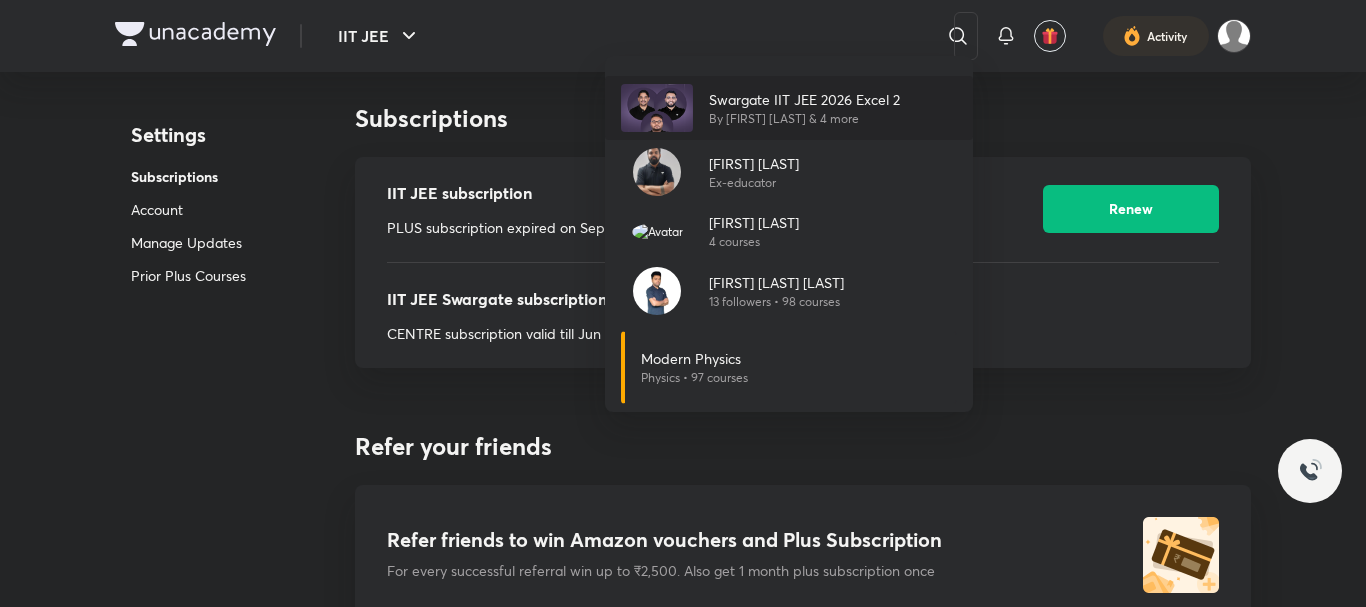 click on "Swargate IIT JEE 2026 Excel 2" at bounding box center [804, 99] 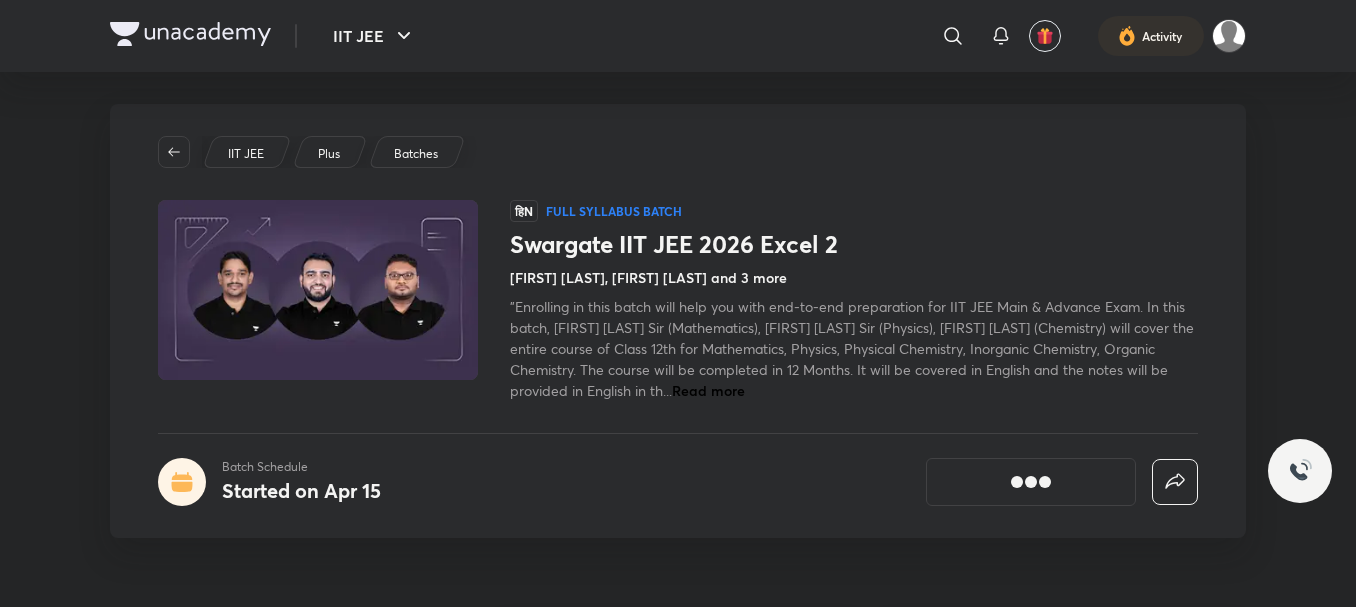 scroll, scrollTop: 0, scrollLeft: 0, axis: both 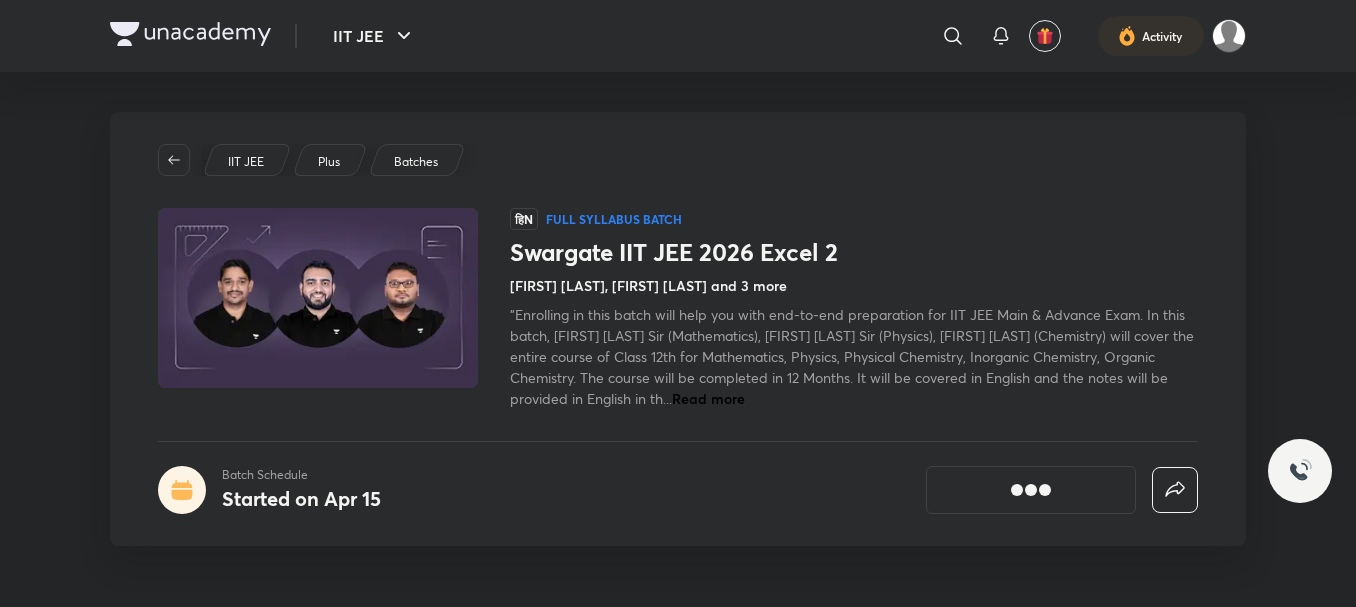 click on "IIT JEE Plus Batches हिN Full Syllabus Batch Swargate IIT JEE 2026 Excel 2  [FIRST] [LAST], [FIRST] [LAST] and 3 more "Enrolling in this batch will help you with end-to-end preparation for IIT JEE Main & Advance Exam. In this batch, [FIRST] [LAST] Sir (Mathematics),
[FIRST] [LAST] Sir (Physics), [FIRST] [LAST] (Chemistry) will cover the entire course of Class 12th for Mathematics, Physics, Physical Chemistry, Inorganic Chemistry, Organic Chemistry. The course will be completed in 12 Months. It will be covered in English and the notes will be provided in English in th...  Read more Batch Schedule Started on Apr 15" at bounding box center (678, 329) 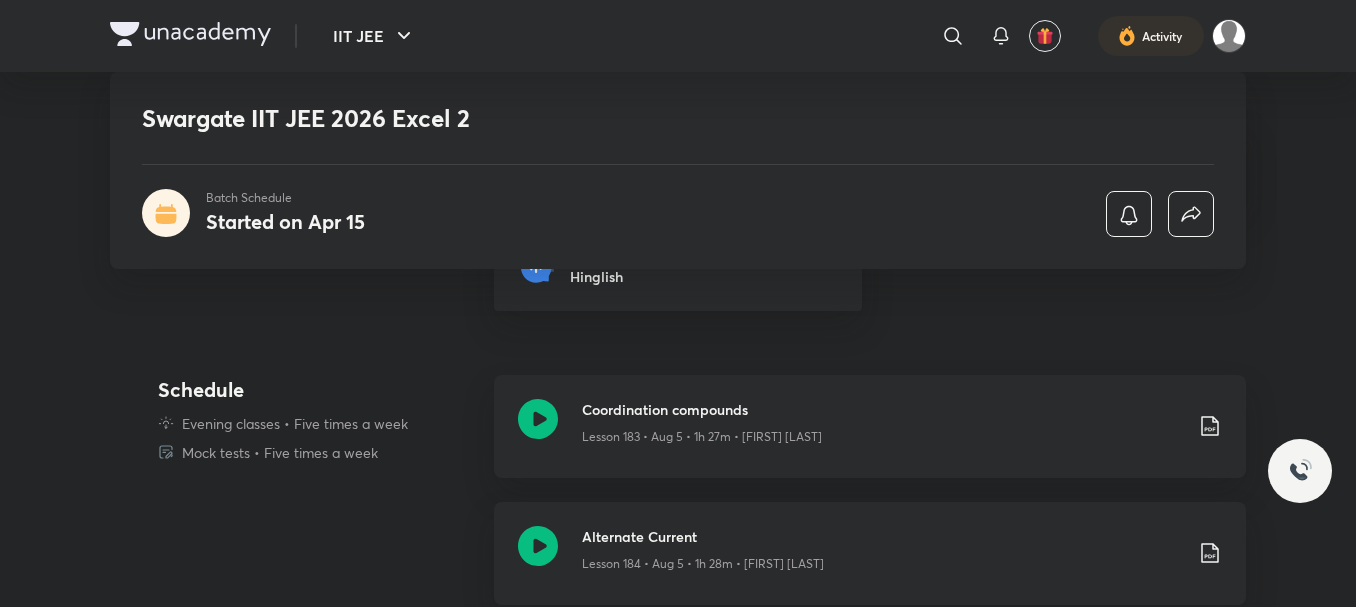 scroll, scrollTop: 500, scrollLeft: 0, axis: vertical 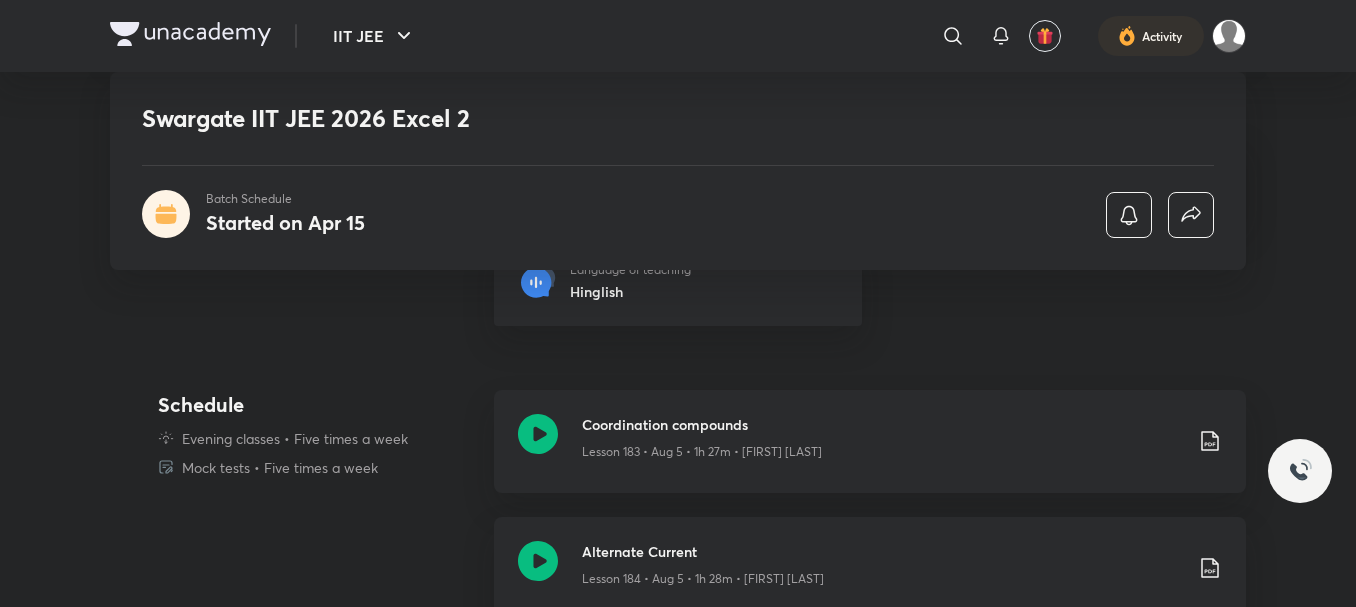 drag, startPoint x: 248, startPoint y: 429, endPoint x: 239, endPoint y: 419, distance: 13.453624 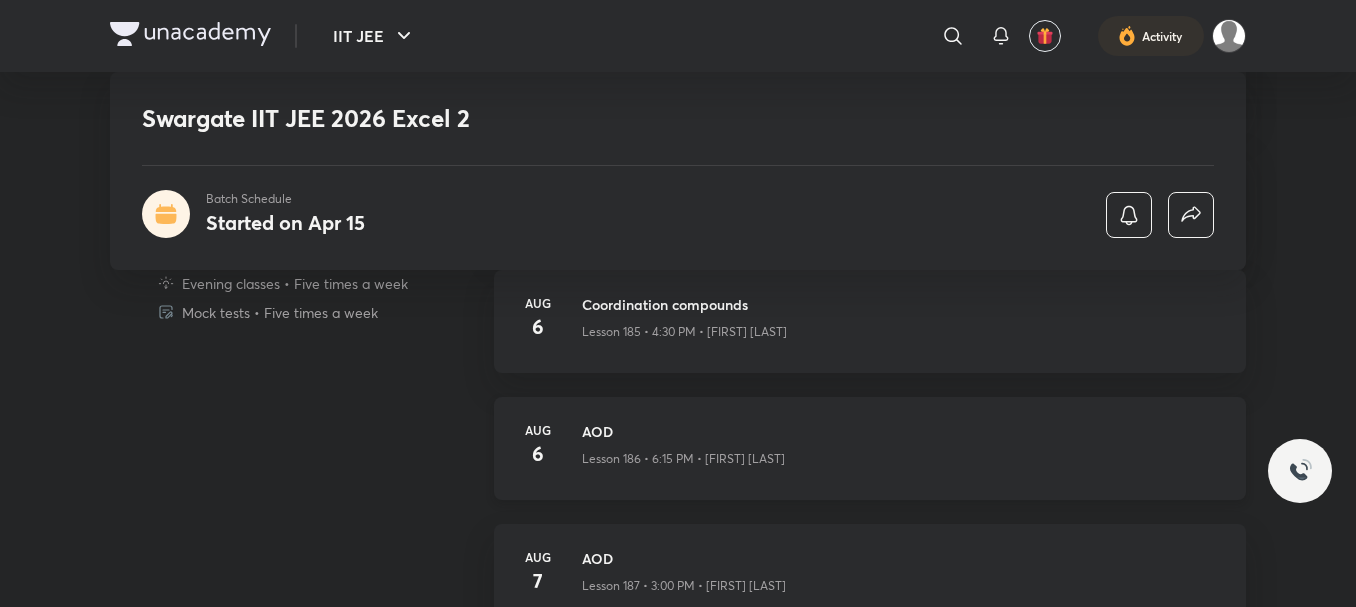 scroll, scrollTop: 900, scrollLeft: 0, axis: vertical 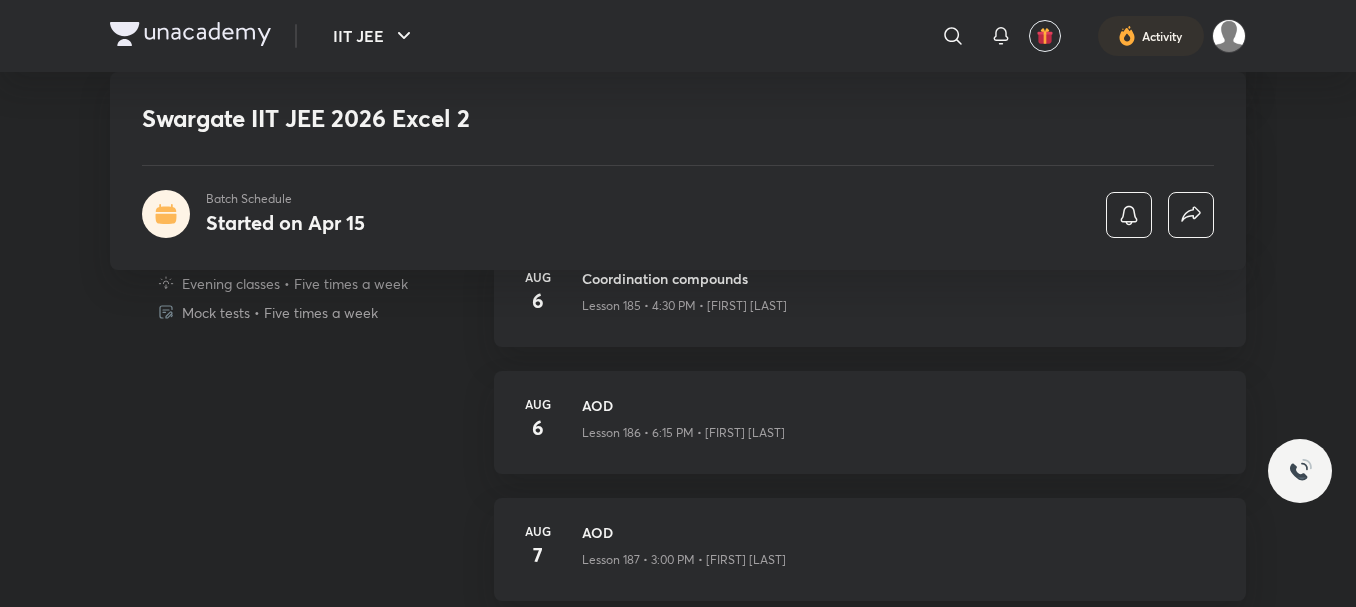 click on "Started on Apr 15" at bounding box center (285, 222) 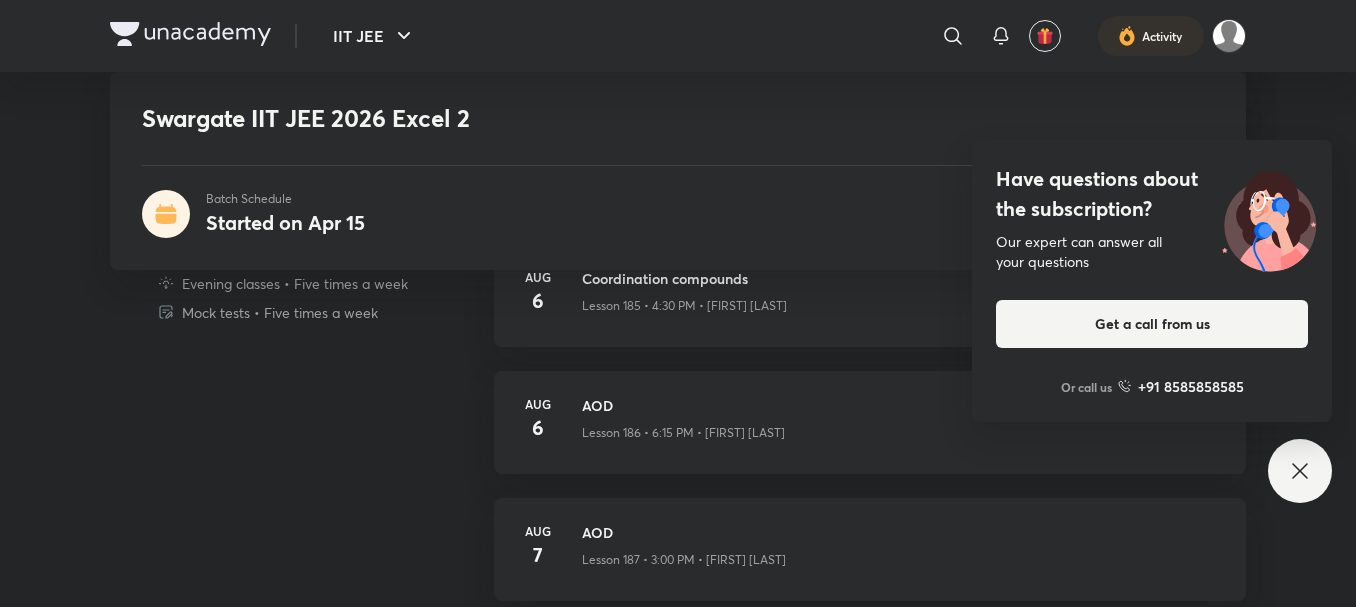 drag, startPoint x: 567, startPoint y: 443, endPoint x: 1310, endPoint y: 463, distance: 743.2691 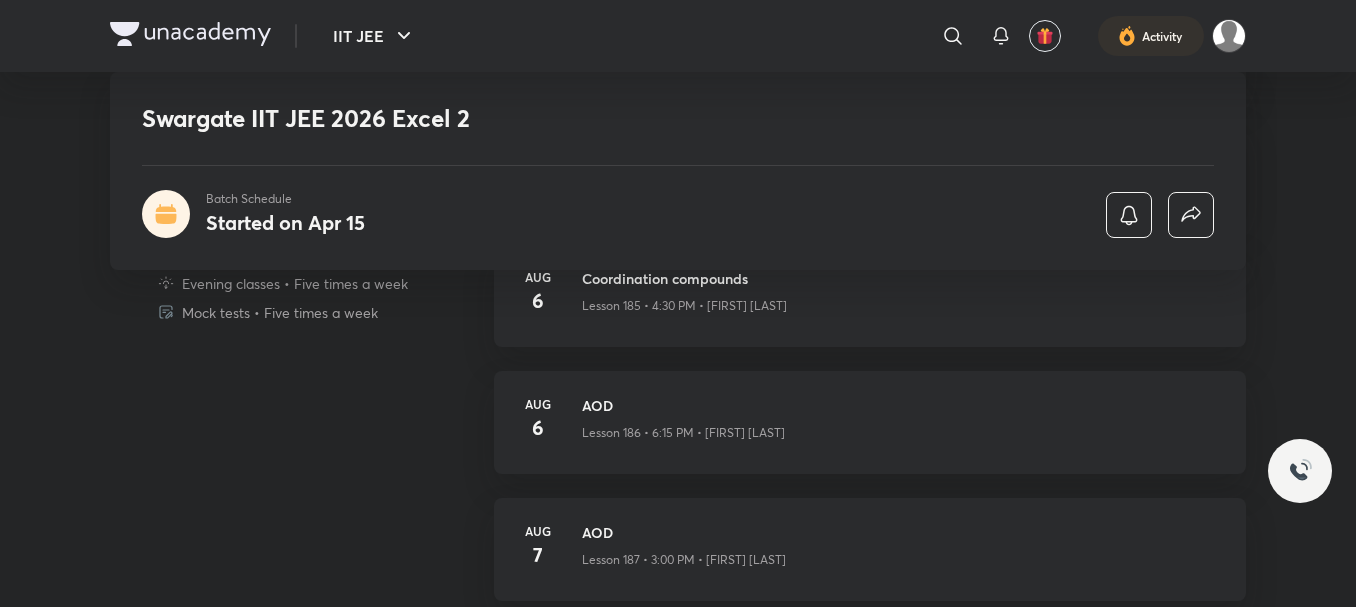 scroll, scrollTop: 1100, scrollLeft: 0, axis: vertical 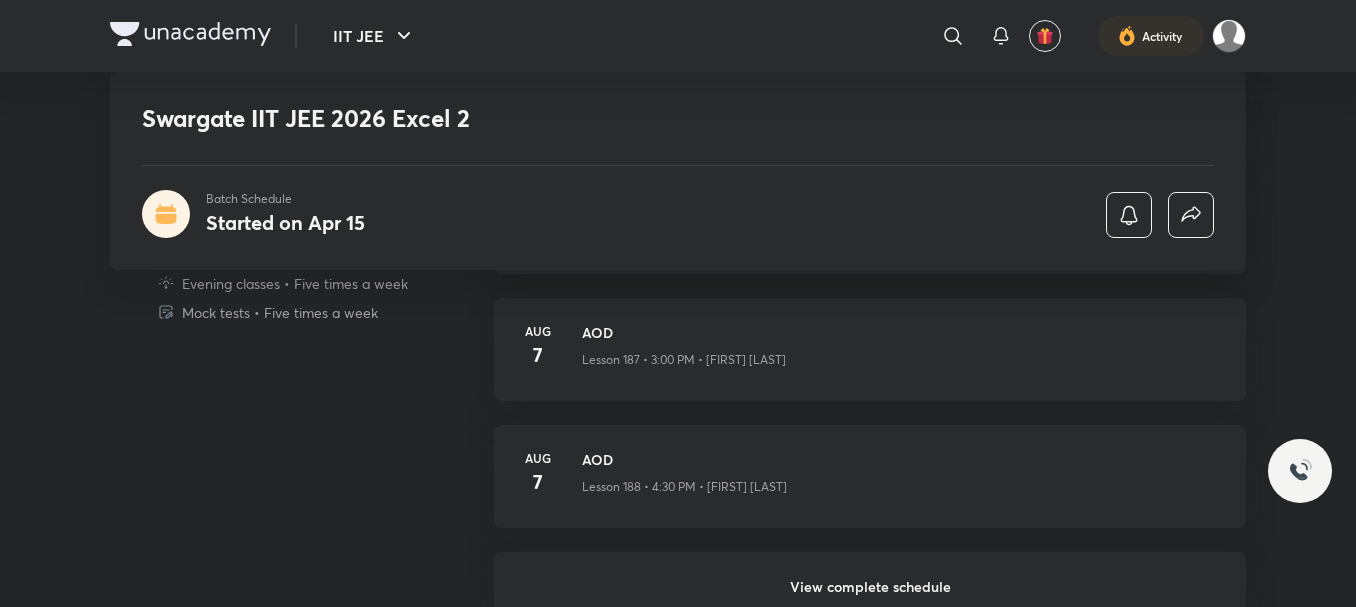 drag, startPoint x: 832, startPoint y: 589, endPoint x: 813, endPoint y: 583, distance: 19.924858 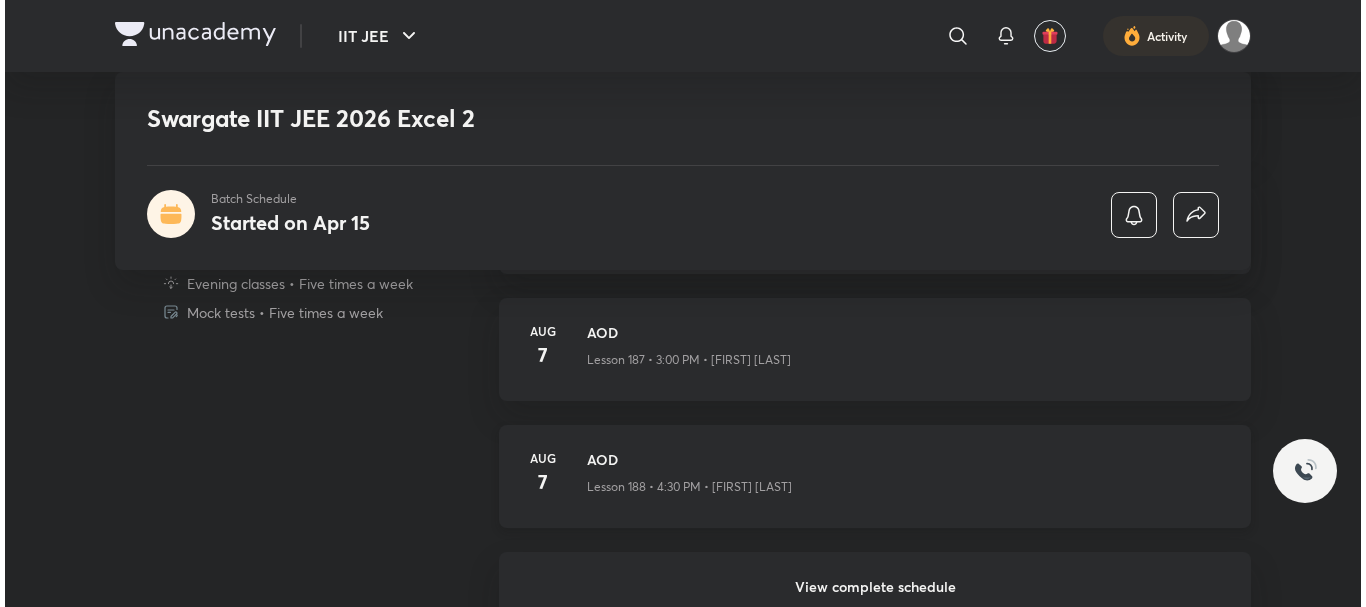 scroll, scrollTop: 0, scrollLeft: 0, axis: both 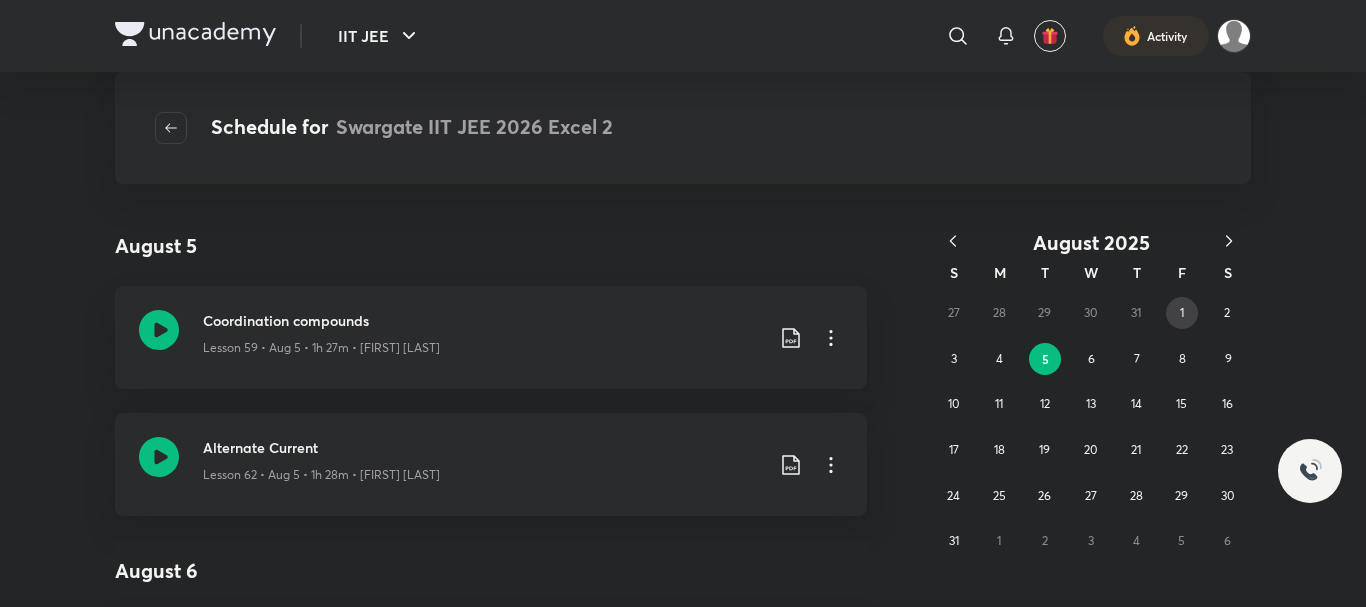click on "1" at bounding box center (1182, 313) 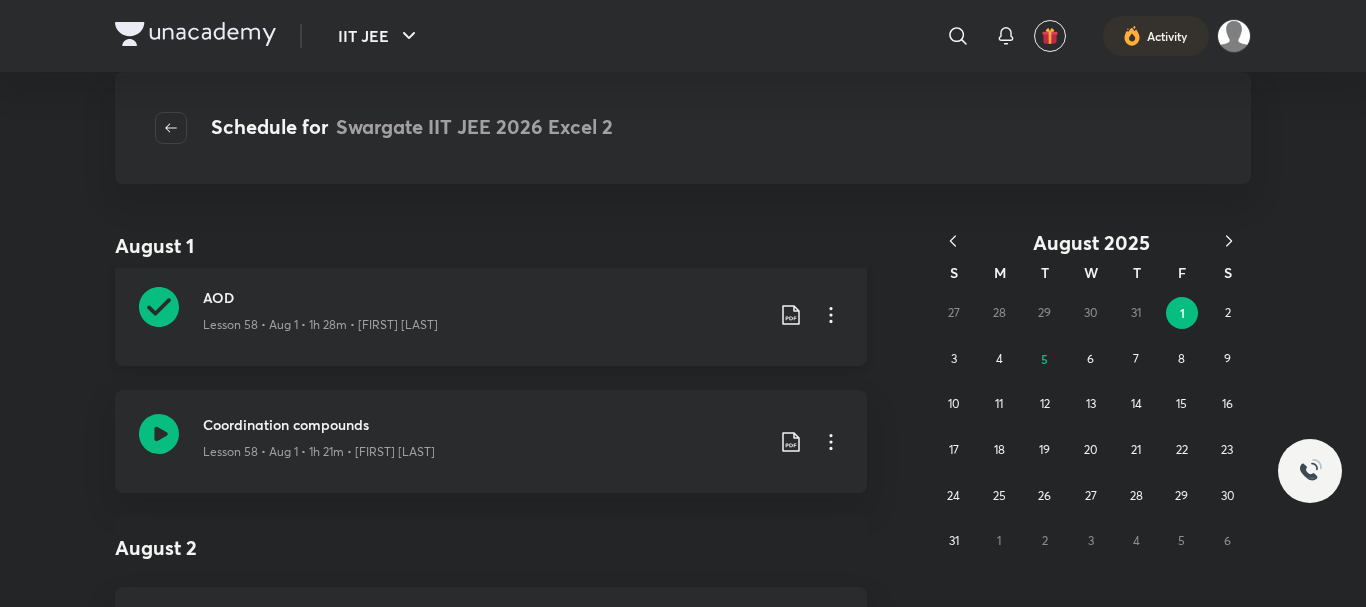 scroll, scrollTop: 0, scrollLeft: 0, axis: both 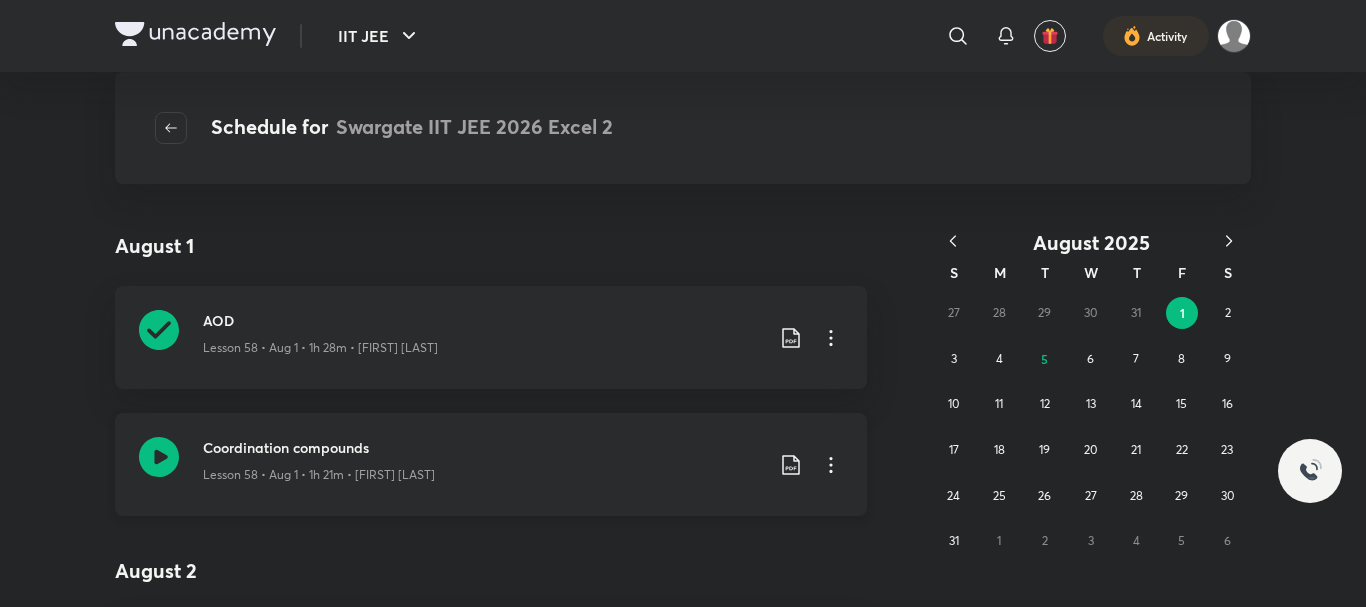 click 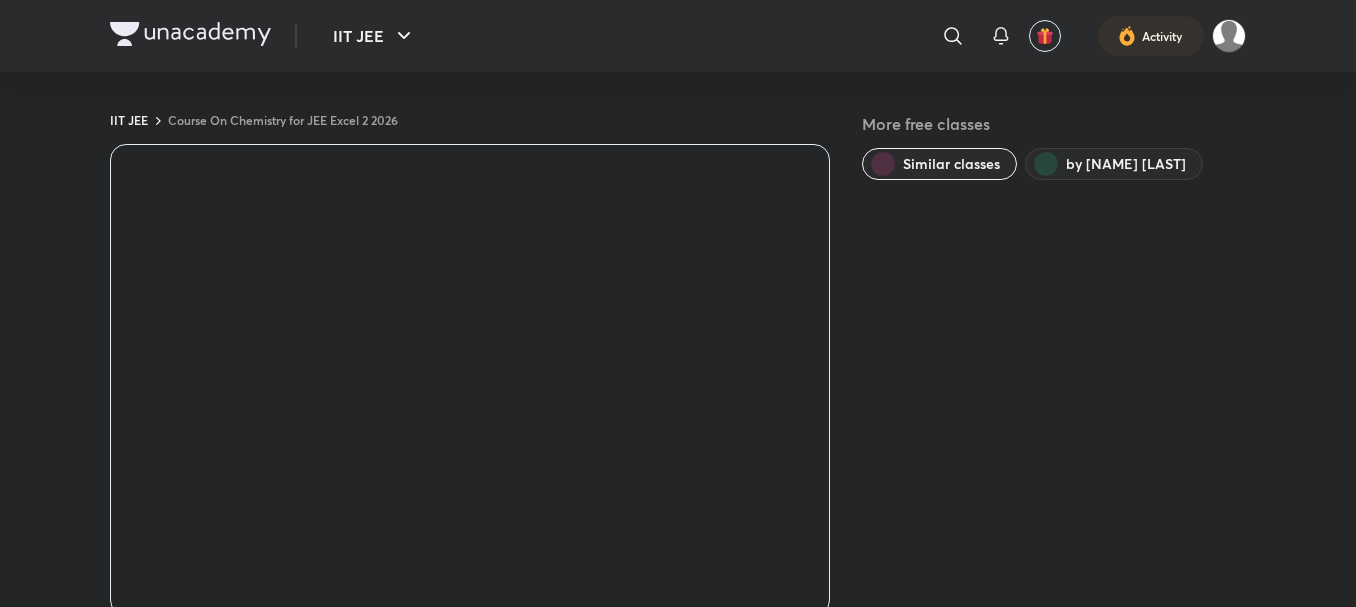 scroll, scrollTop: 100, scrollLeft: 0, axis: vertical 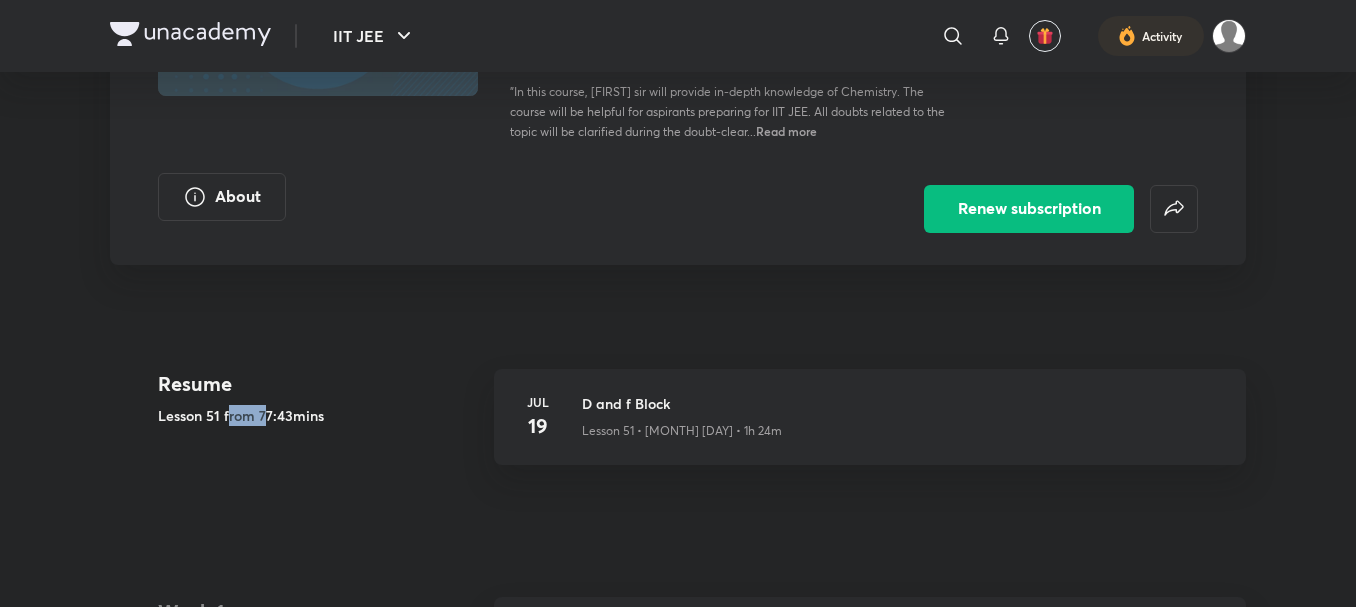 drag, startPoint x: 249, startPoint y: 411, endPoint x: 278, endPoint y: 414, distance: 29.15476 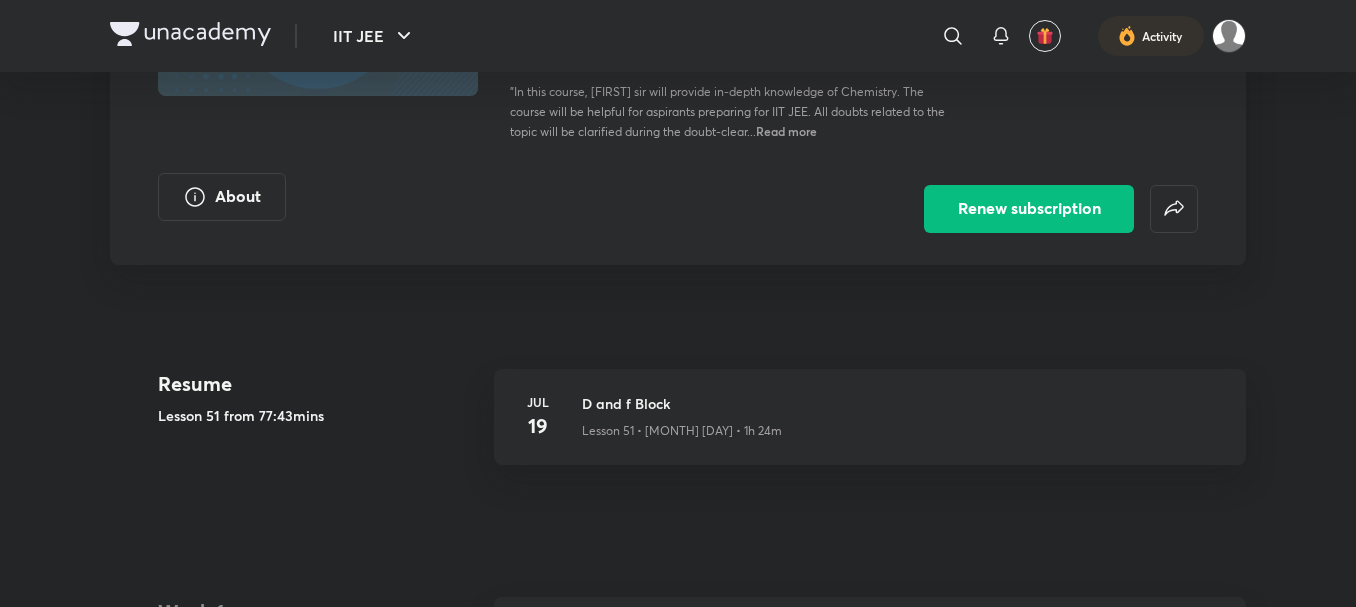 drag, startPoint x: 431, startPoint y: 410, endPoint x: 455, endPoint y: 406, distance: 24.33105 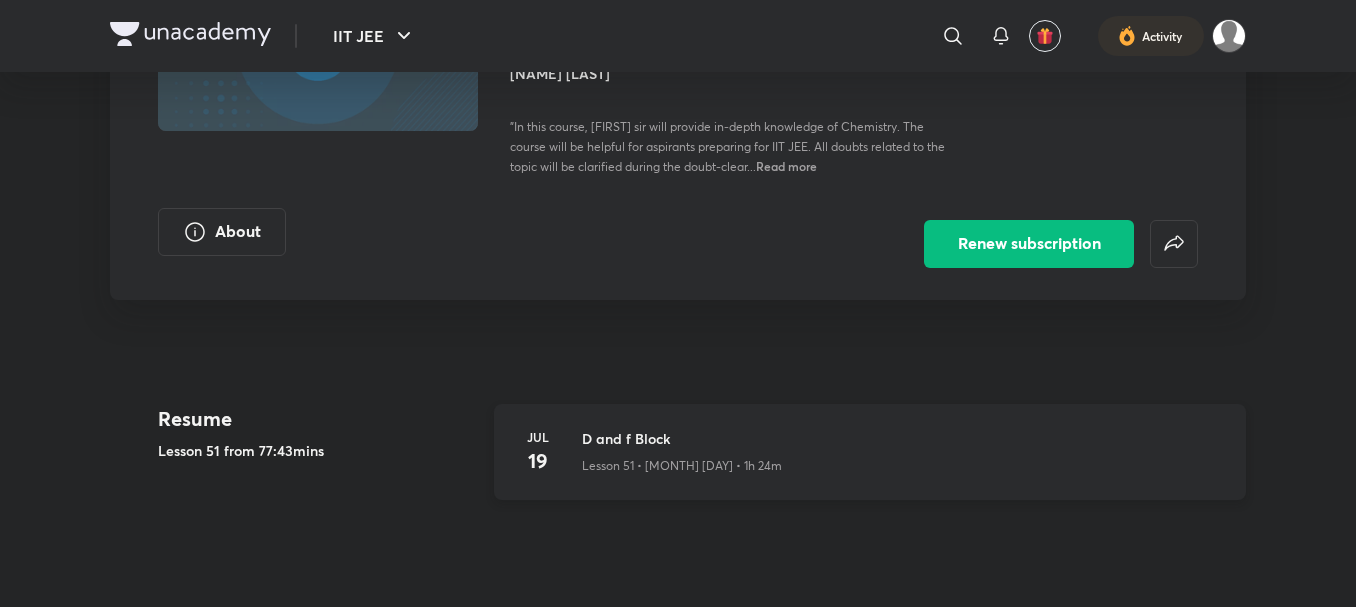 scroll, scrollTop: 300, scrollLeft: 0, axis: vertical 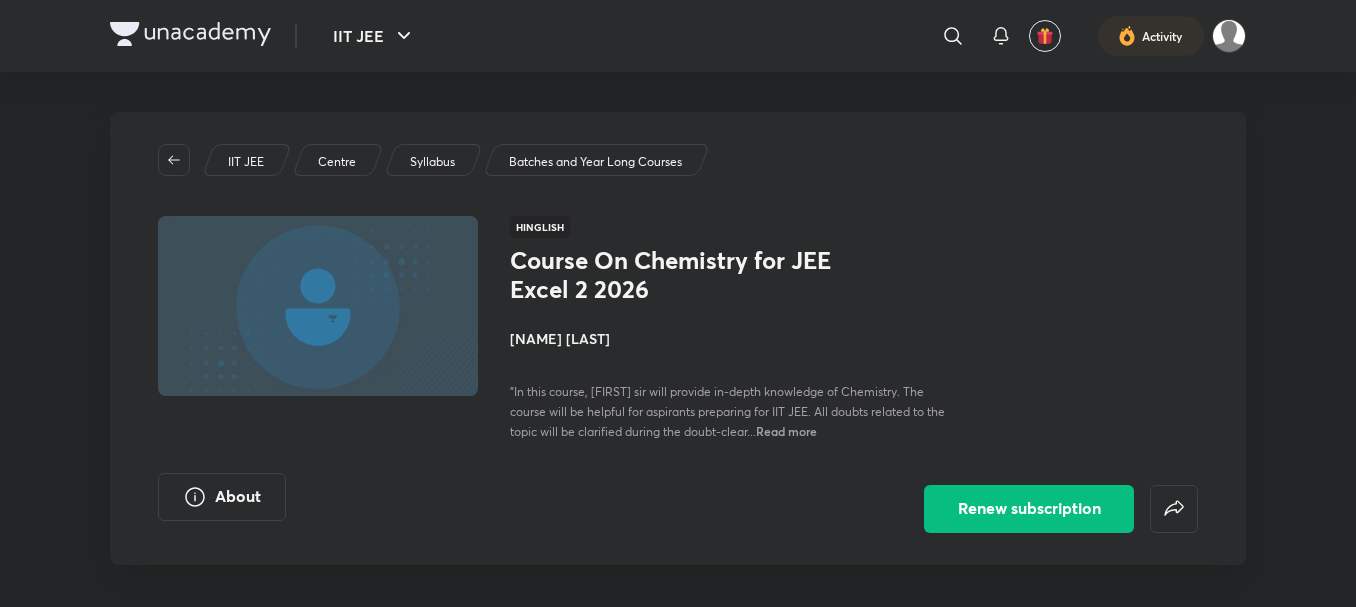 click on "Course On Chemistry for JEE Excel 2 2026" at bounding box center [673, 275] 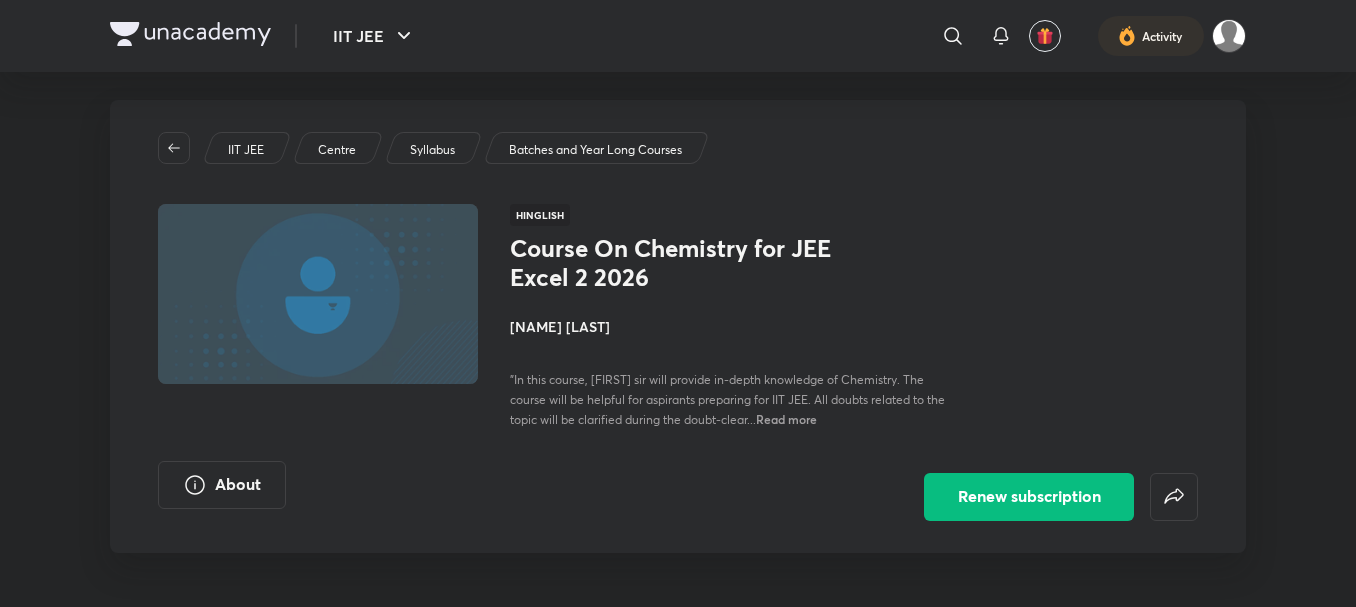 scroll, scrollTop: 0, scrollLeft: 0, axis: both 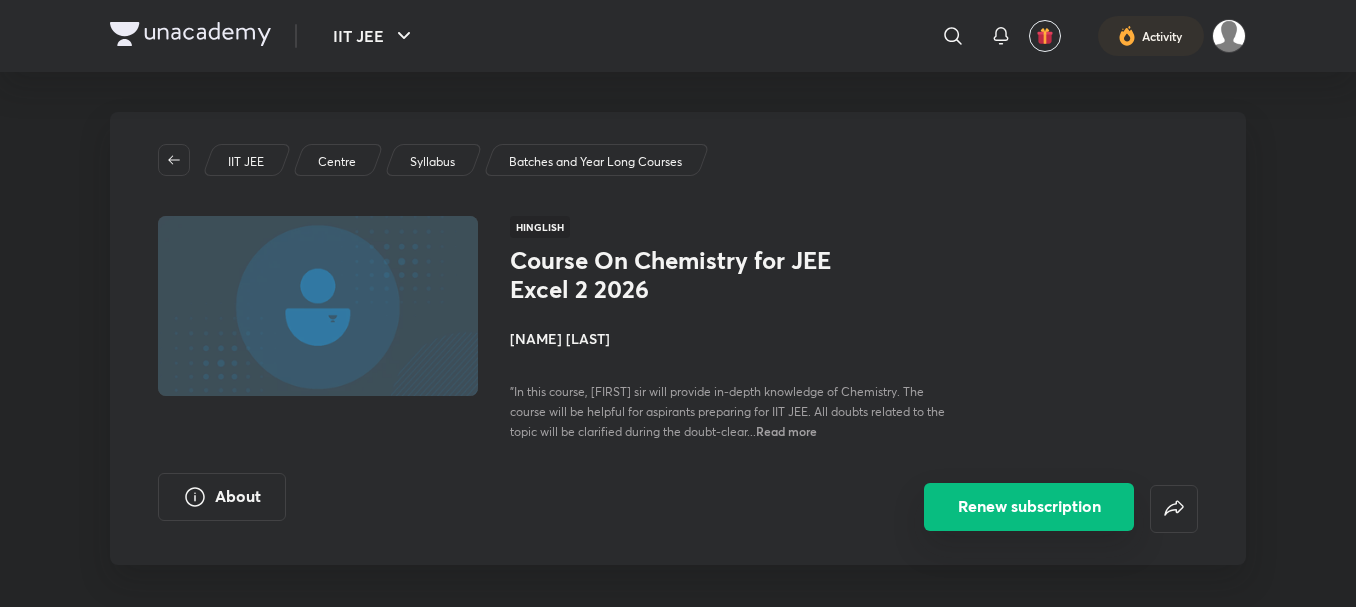 click on "Renew subscription" at bounding box center [1029, 507] 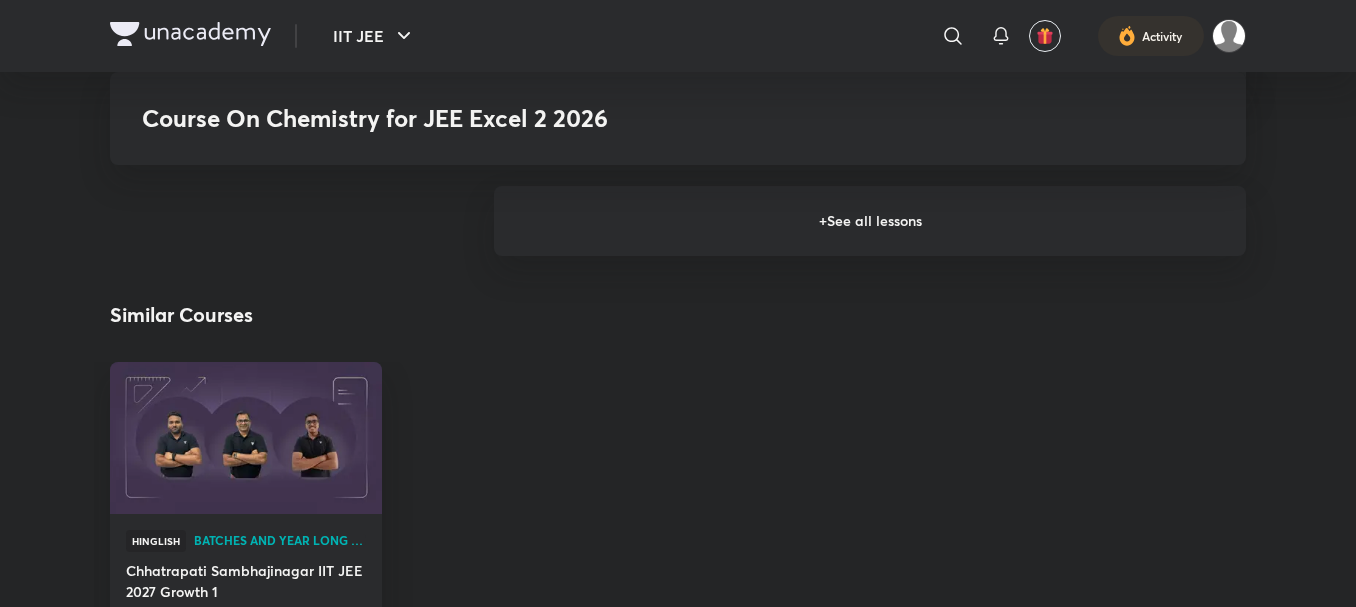 scroll, scrollTop: 2000, scrollLeft: 0, axis: vertical 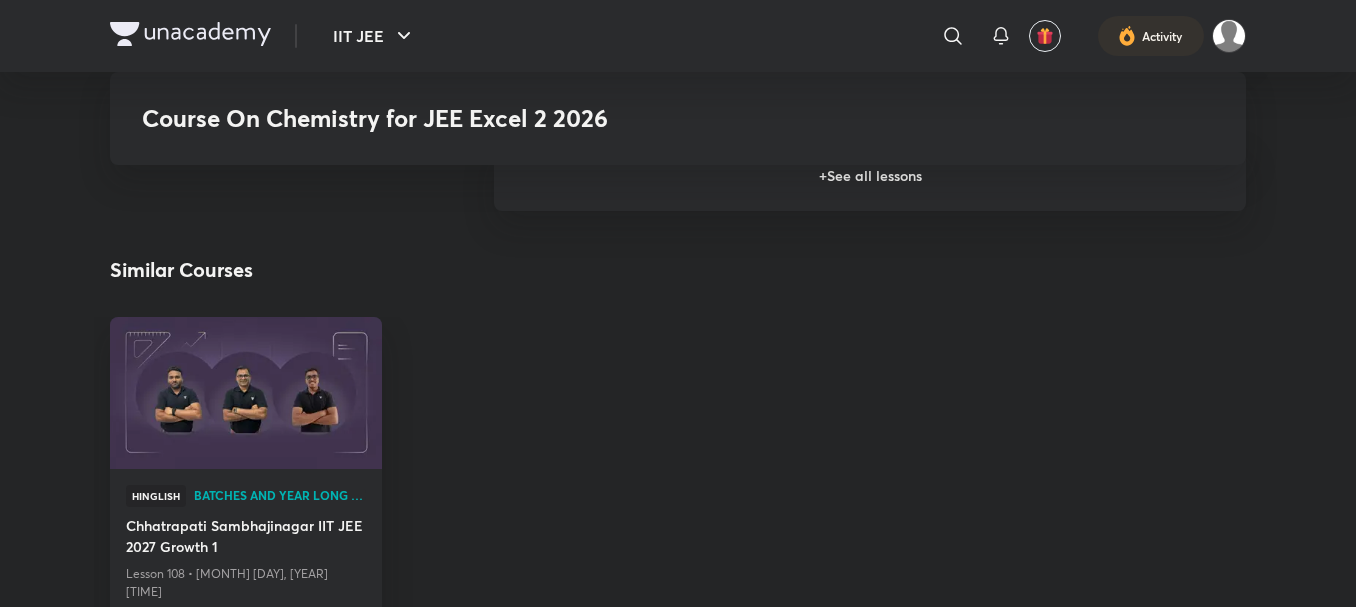 click on "+  See all lessons" at bounding box center (870, 176) 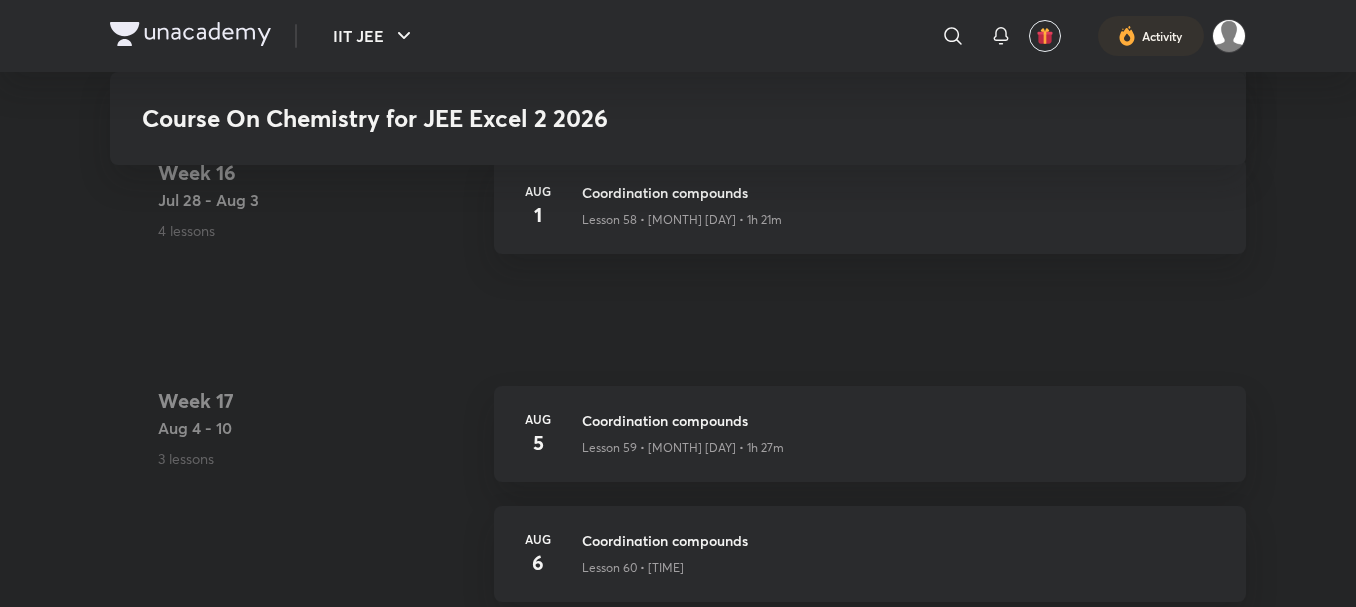 scroll, scrollTop: 9200, scrollLeft: 0, axis: vertical 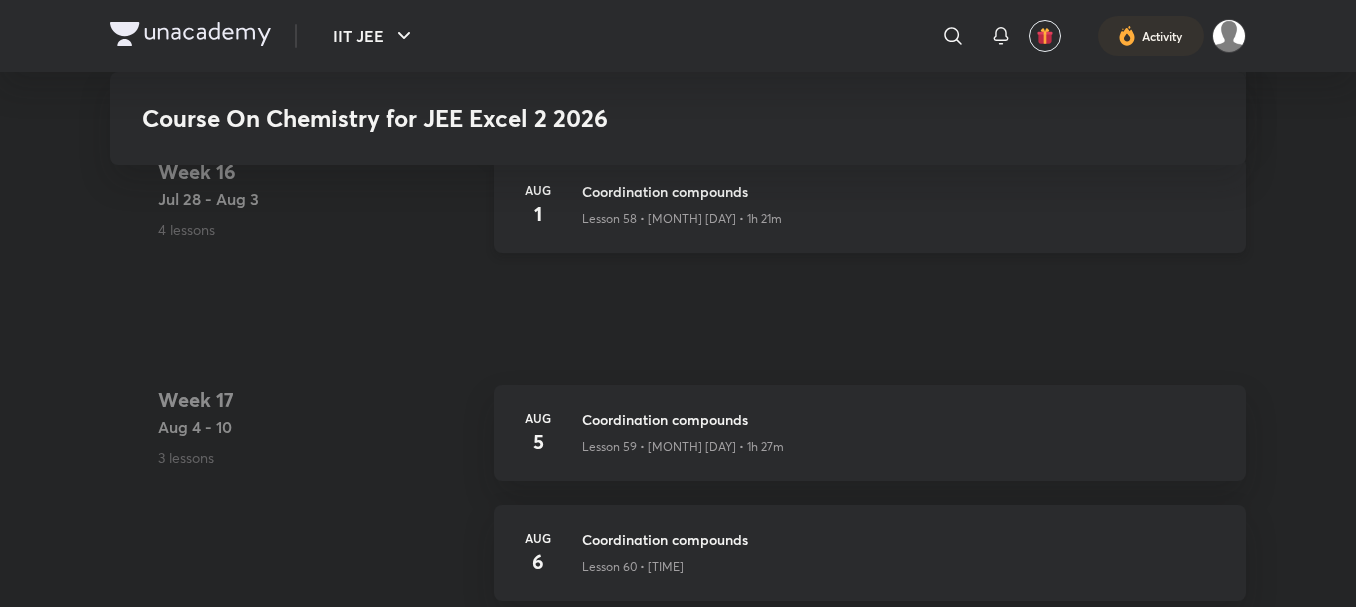 click on "Coordination compounds" at bounding box center (902, 191) 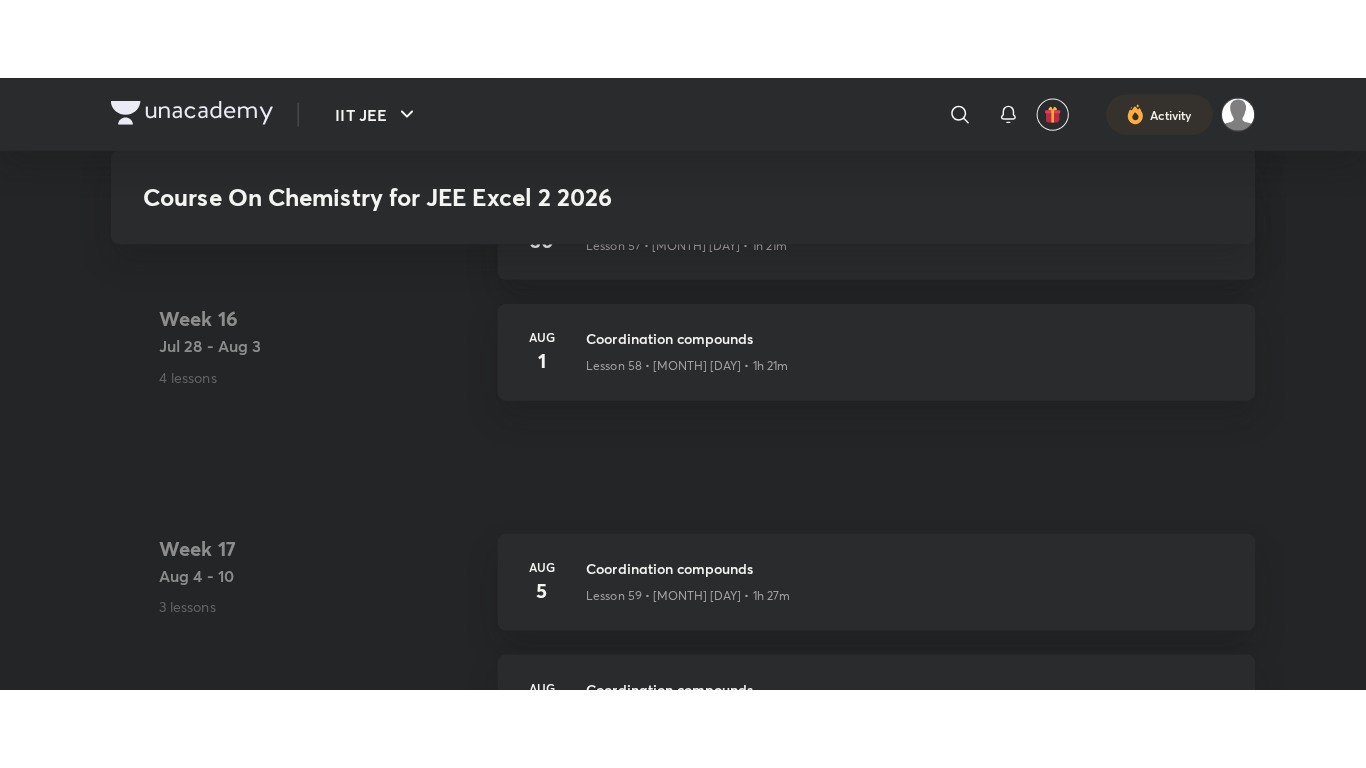 scroll, scrollTop: 9000, scrollLeft: 0, axis: vertical 